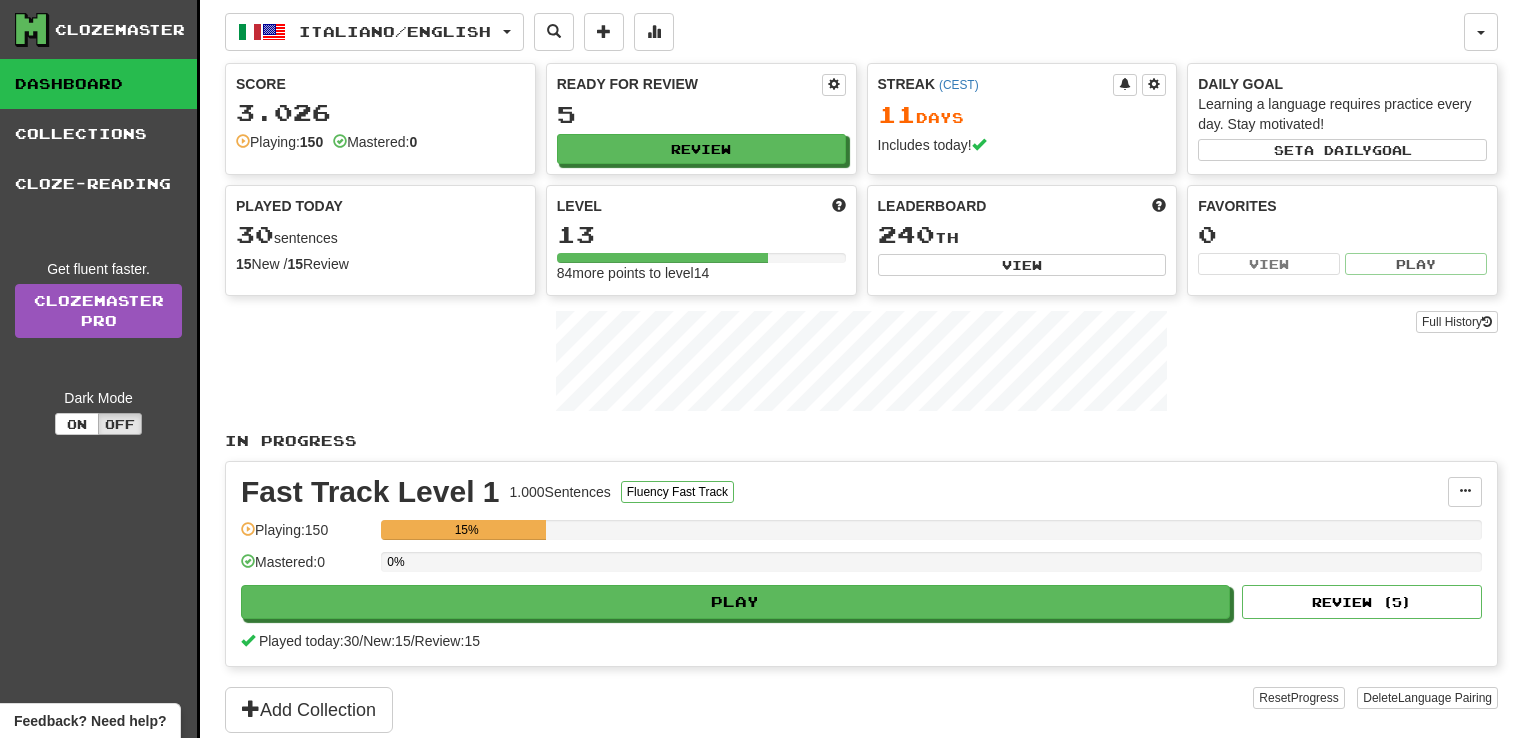 scroll, scrollTop: 0, scrollLeft: 0, axis: both 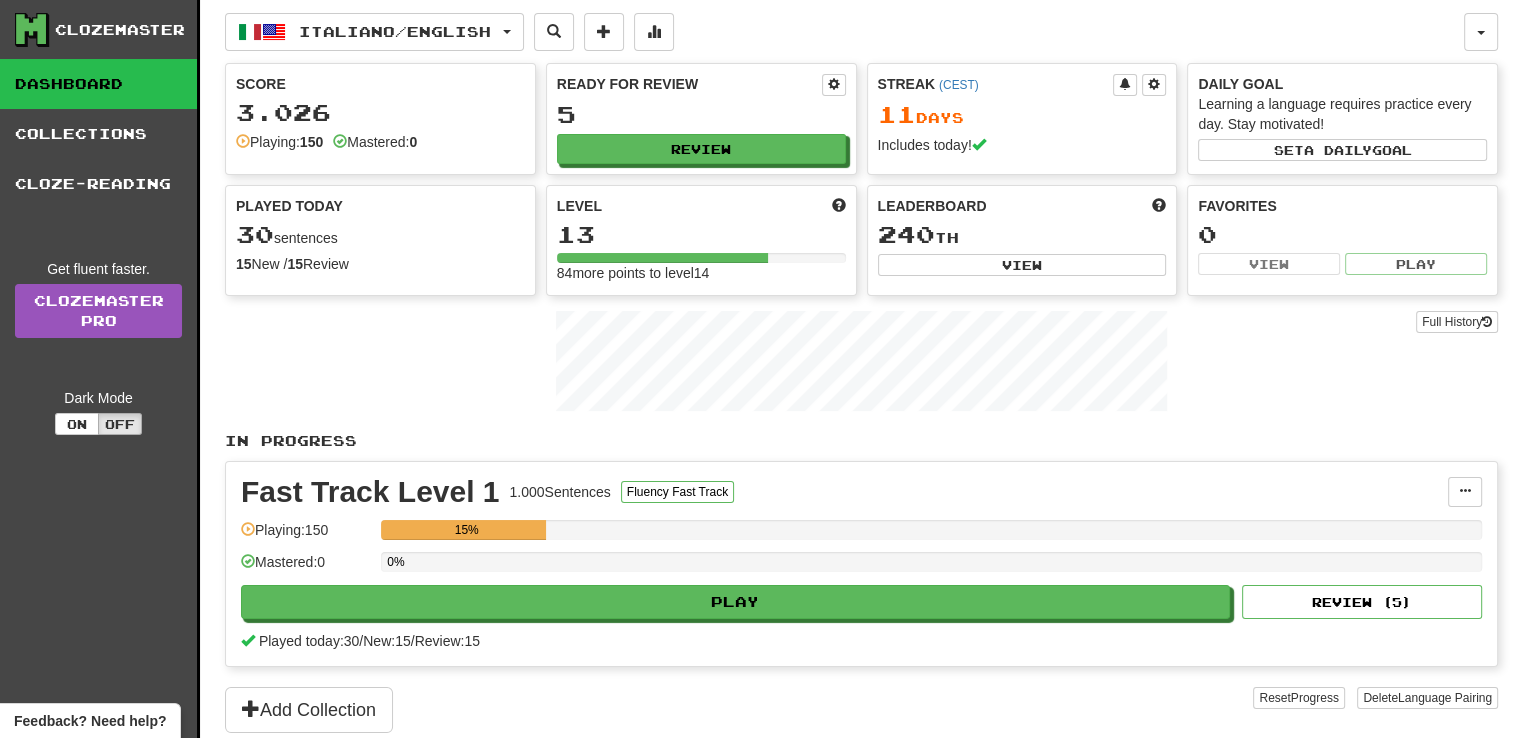 click on "Full History" at bounding box center [861, 363] 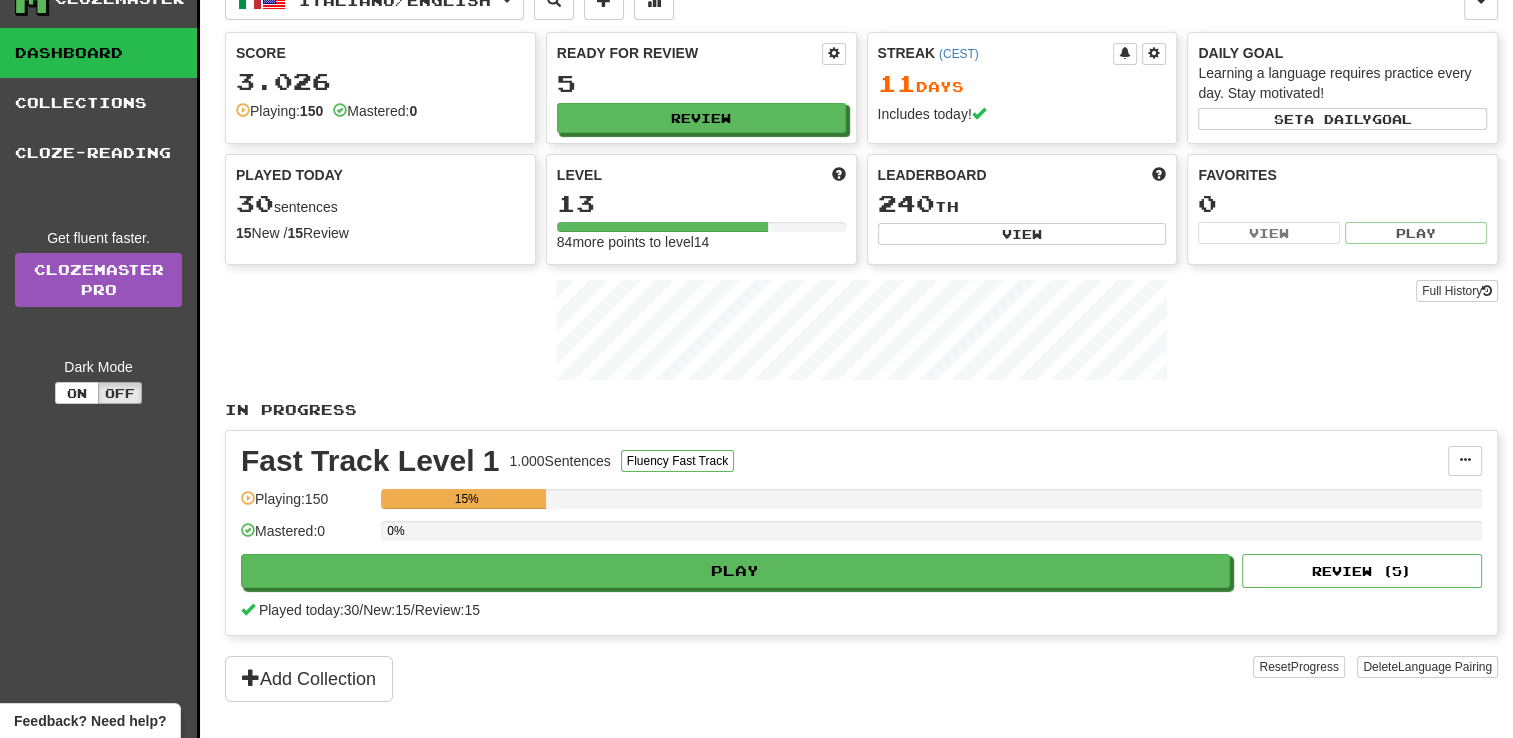 scroll, scrollTop: 0, scrollLeft: 0, axis: both 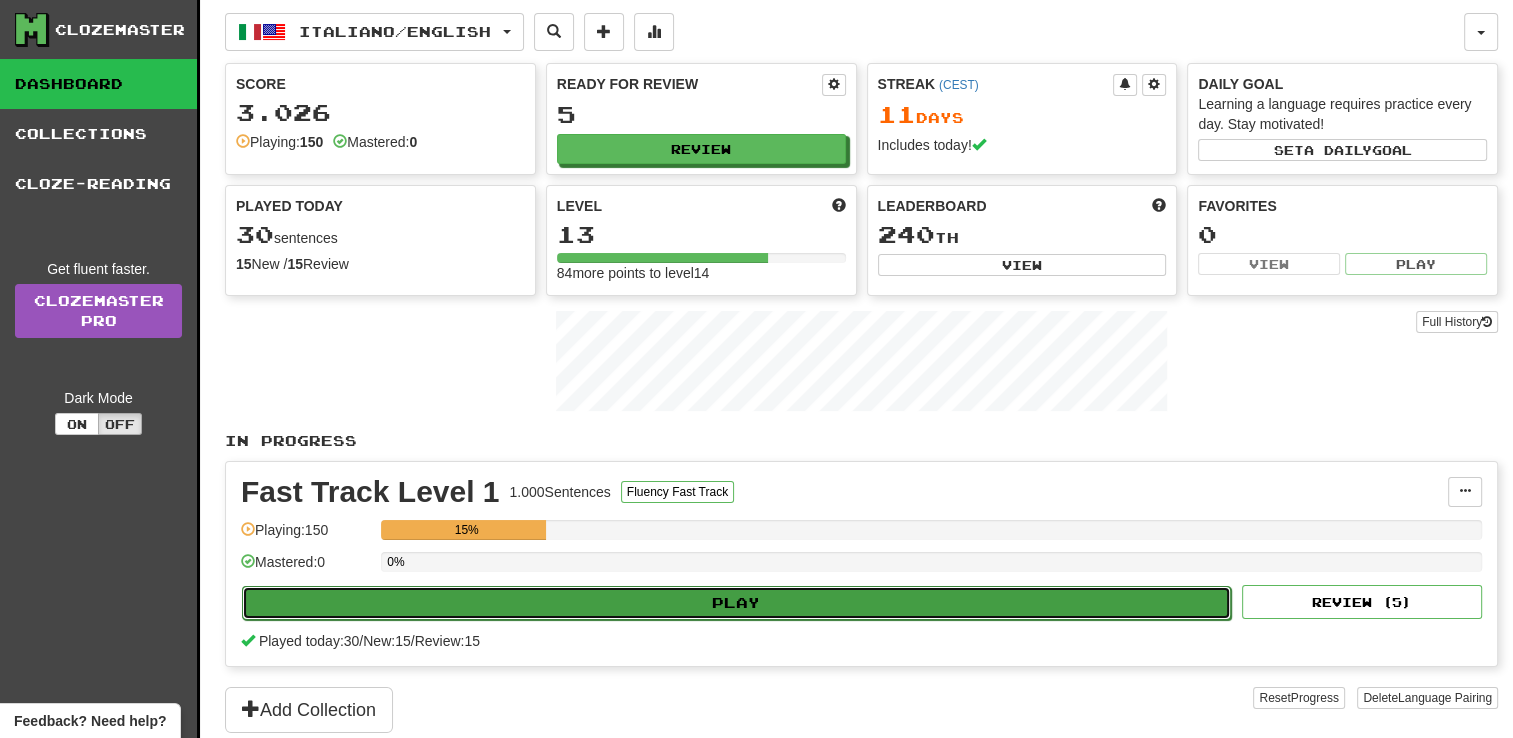 click on "Play" at bounding box center (736, 603) 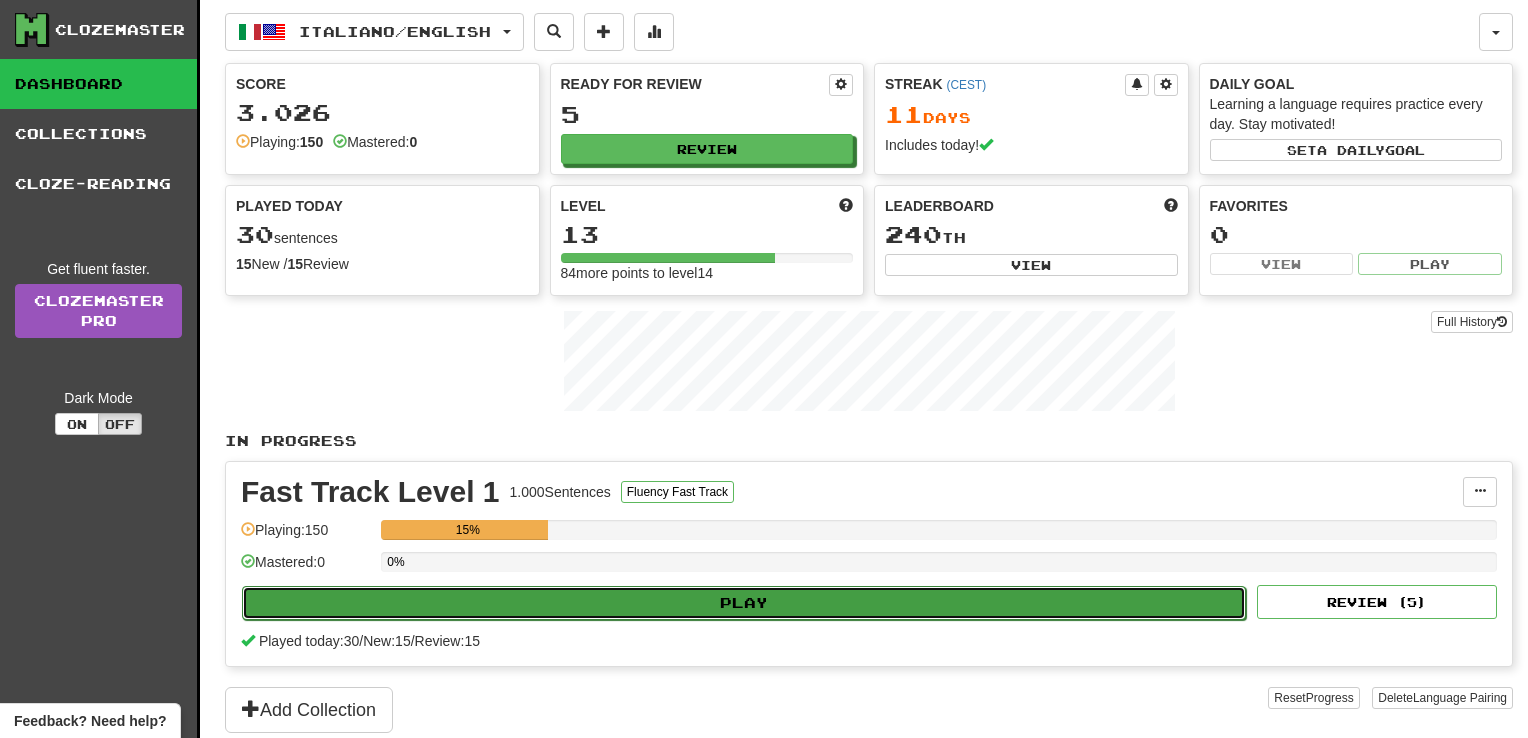 select on "**" 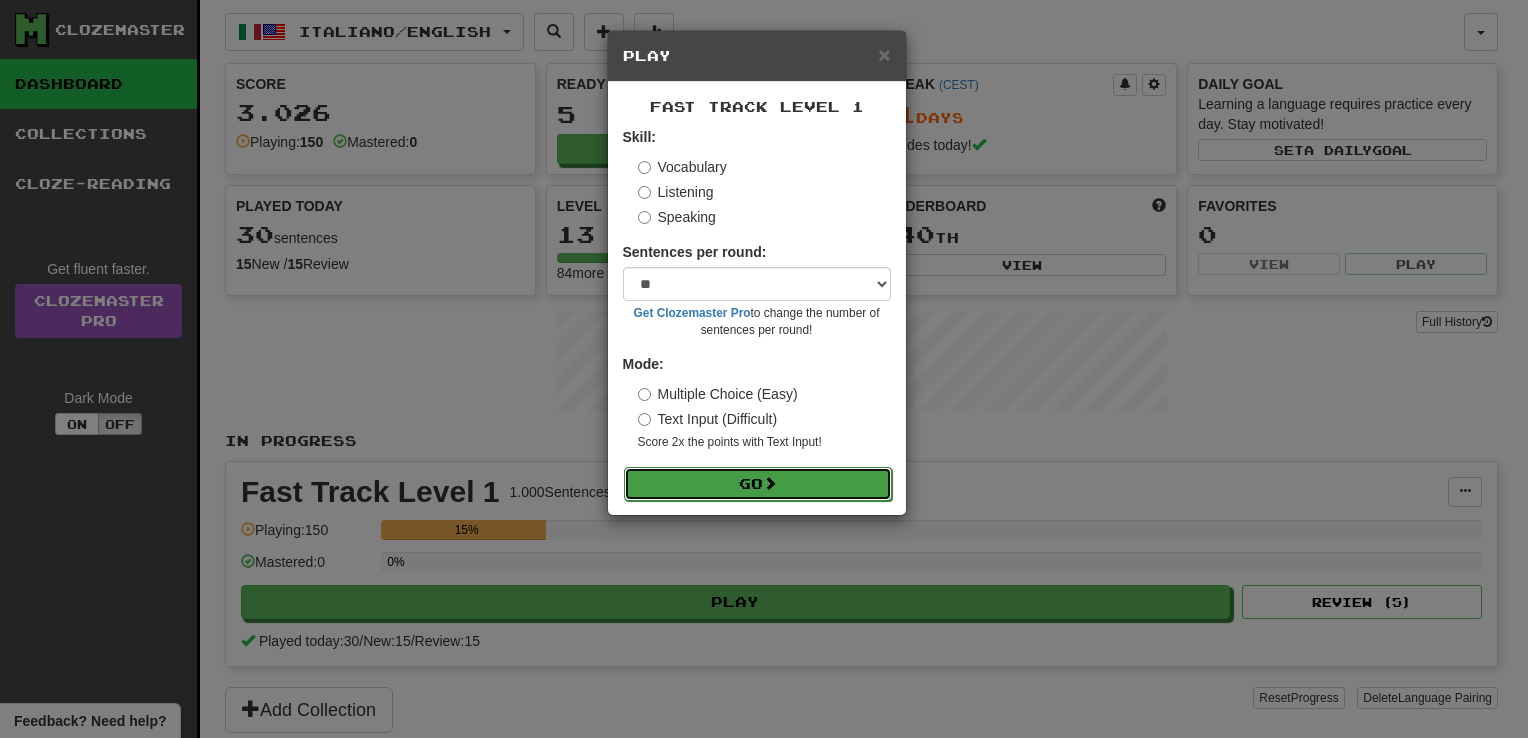 click at bounding box center [770, 483] 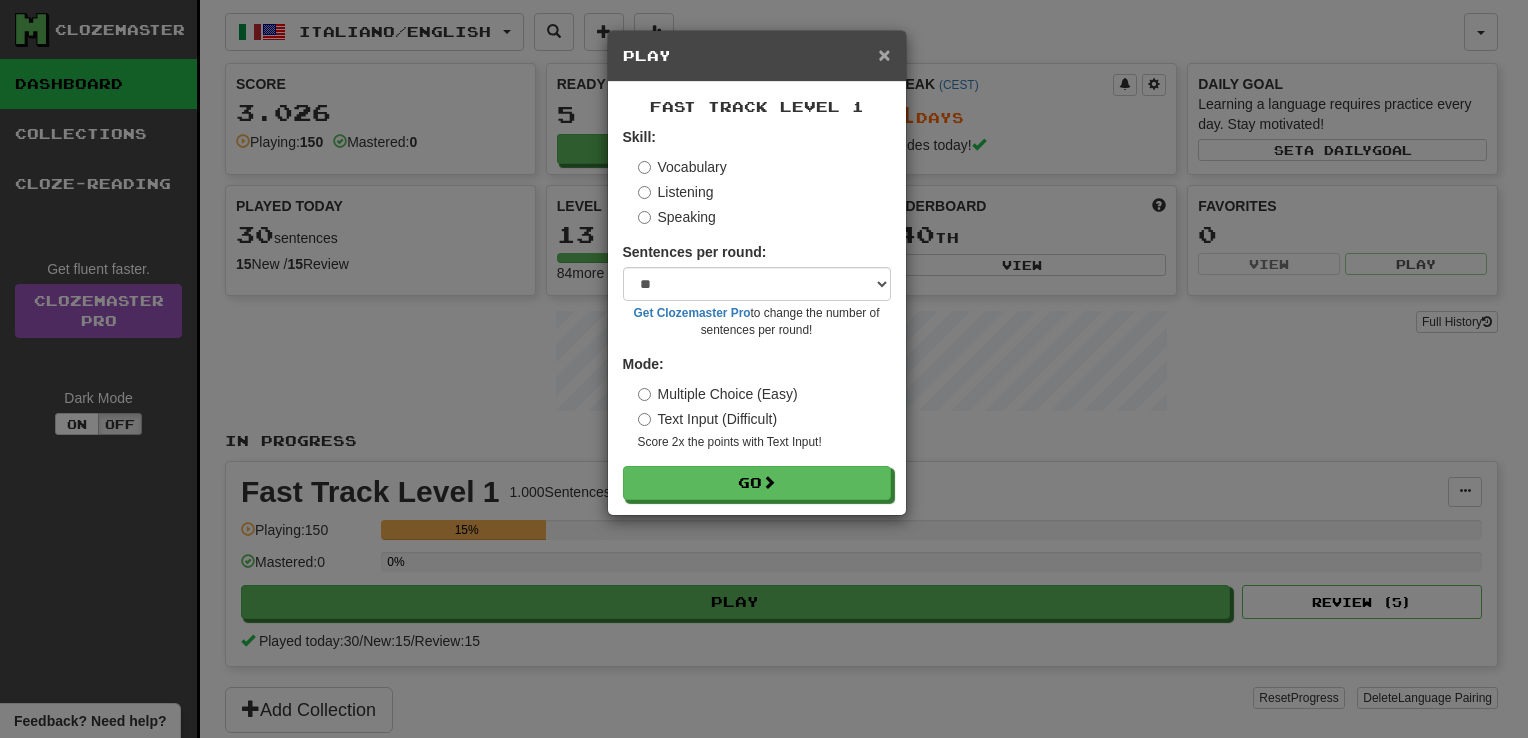 click on "×" at bounding box center [884, 54] 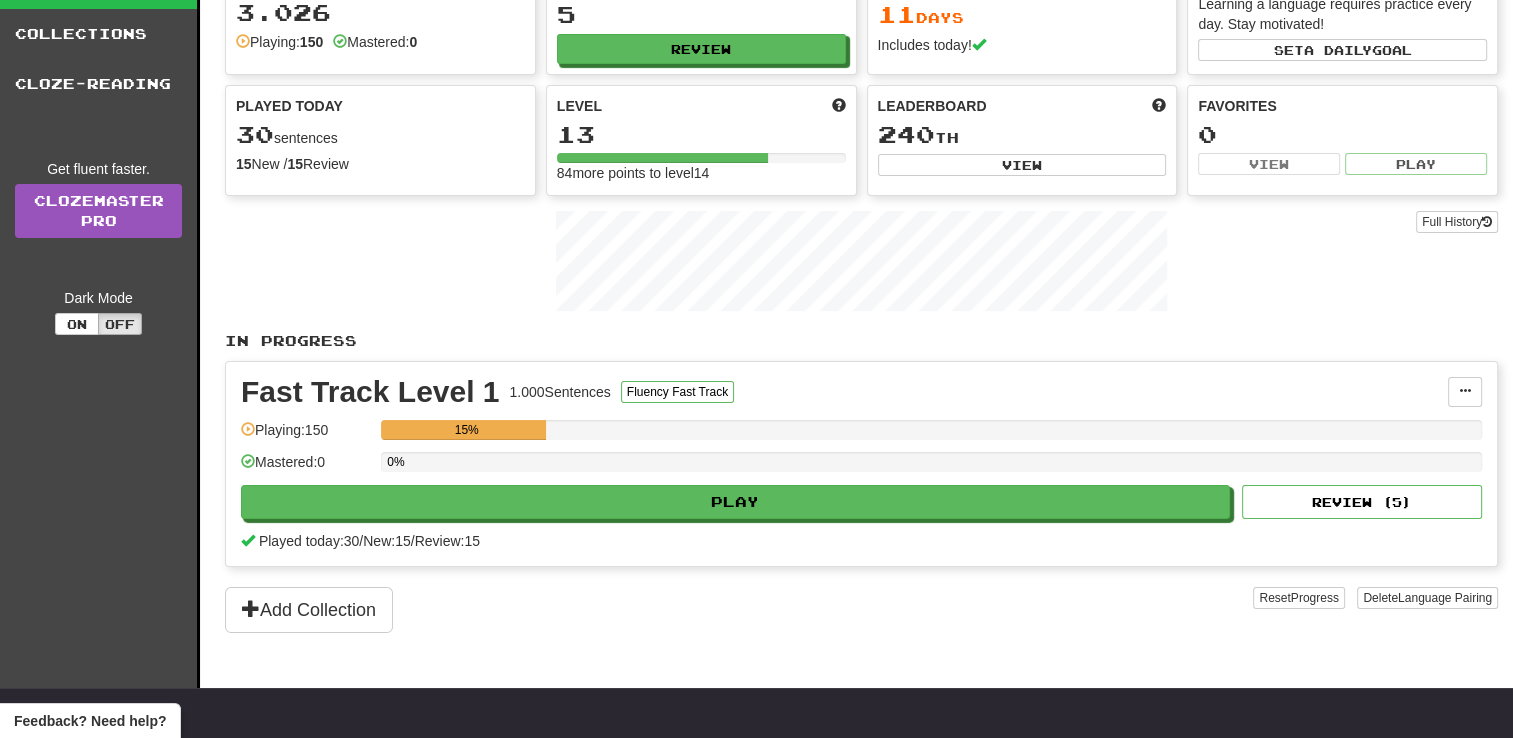 scroll, scrollTop: 0, scrollLeft: 0, axis: both 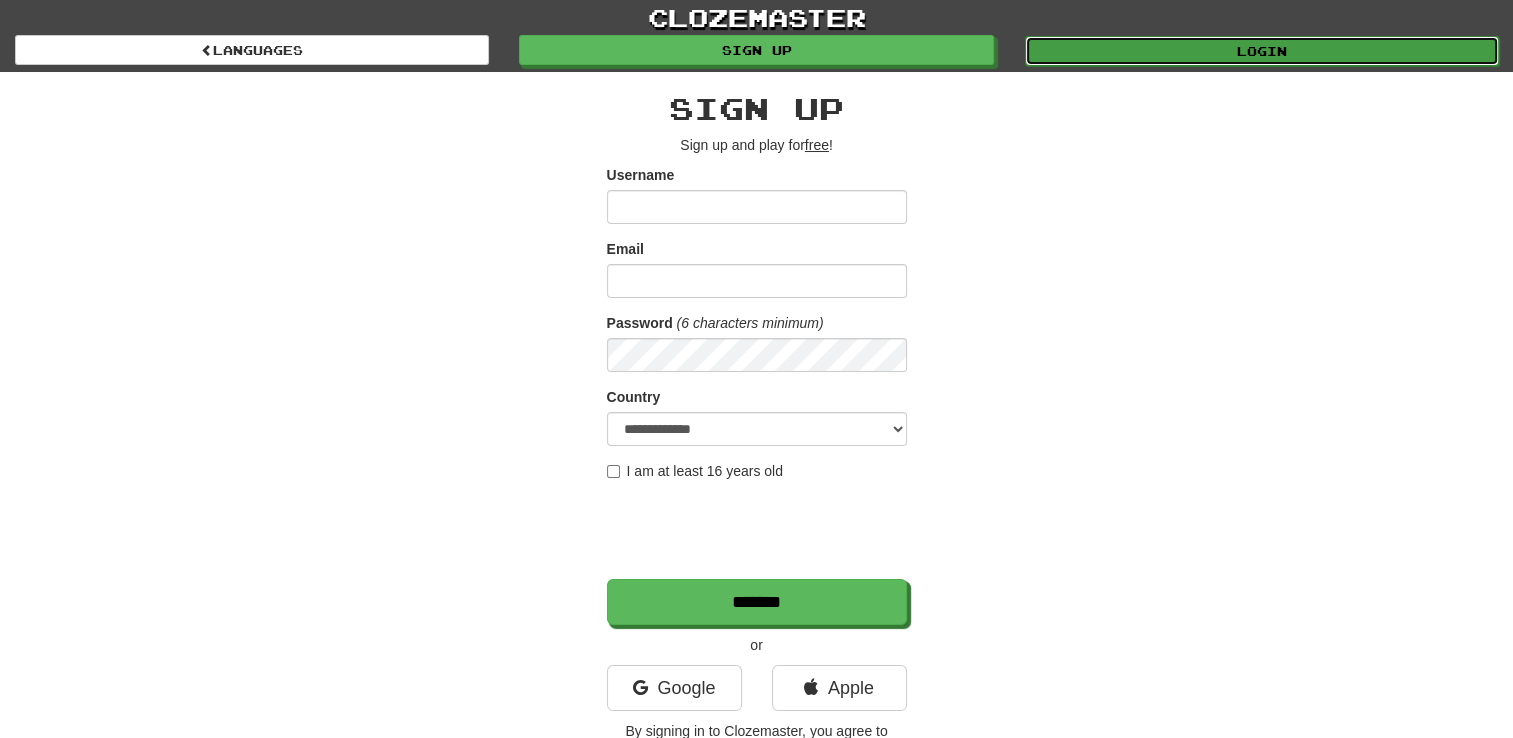 click on "Login" at bounding box center (1262, 51) 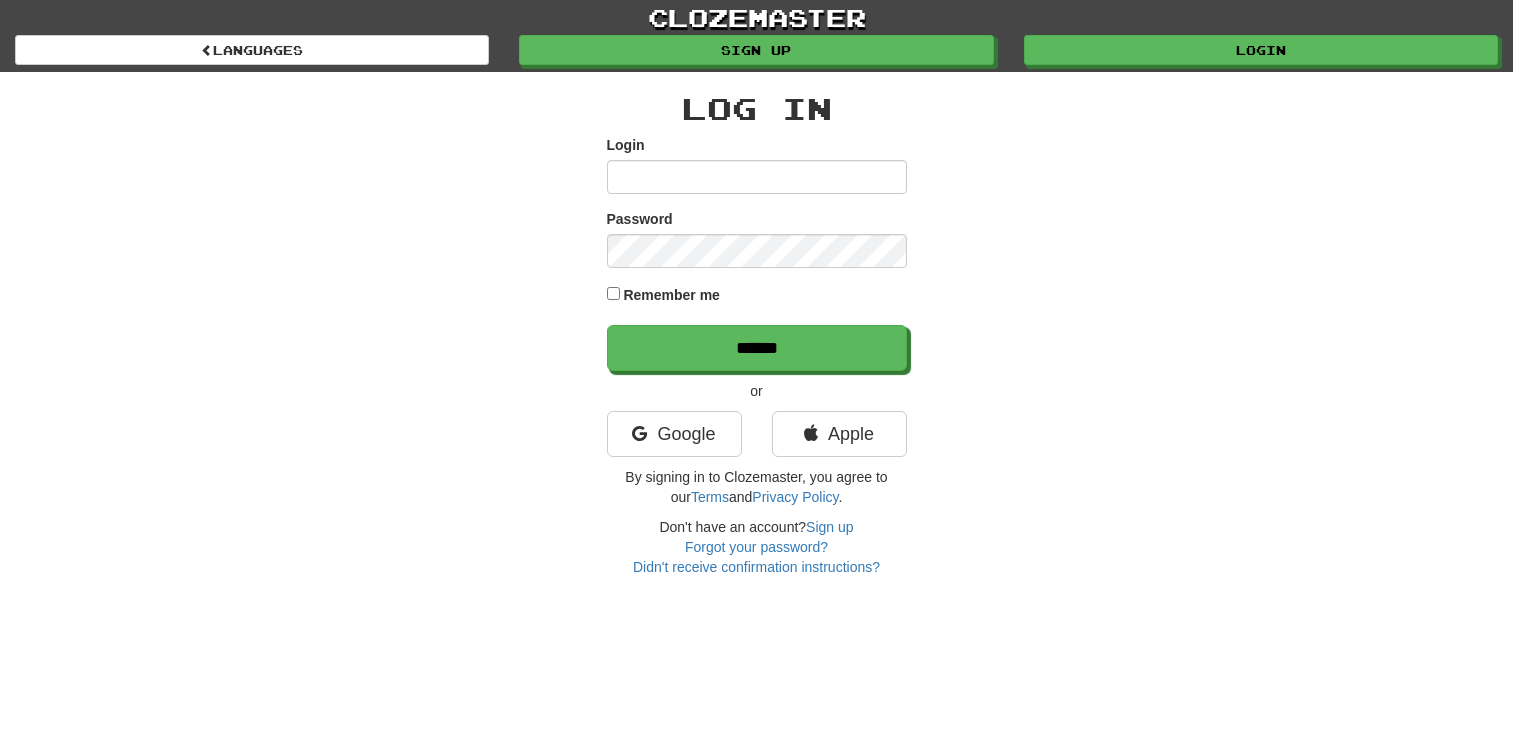 scroll, scrollTop: 0, scrollLeft: 0, axis: both 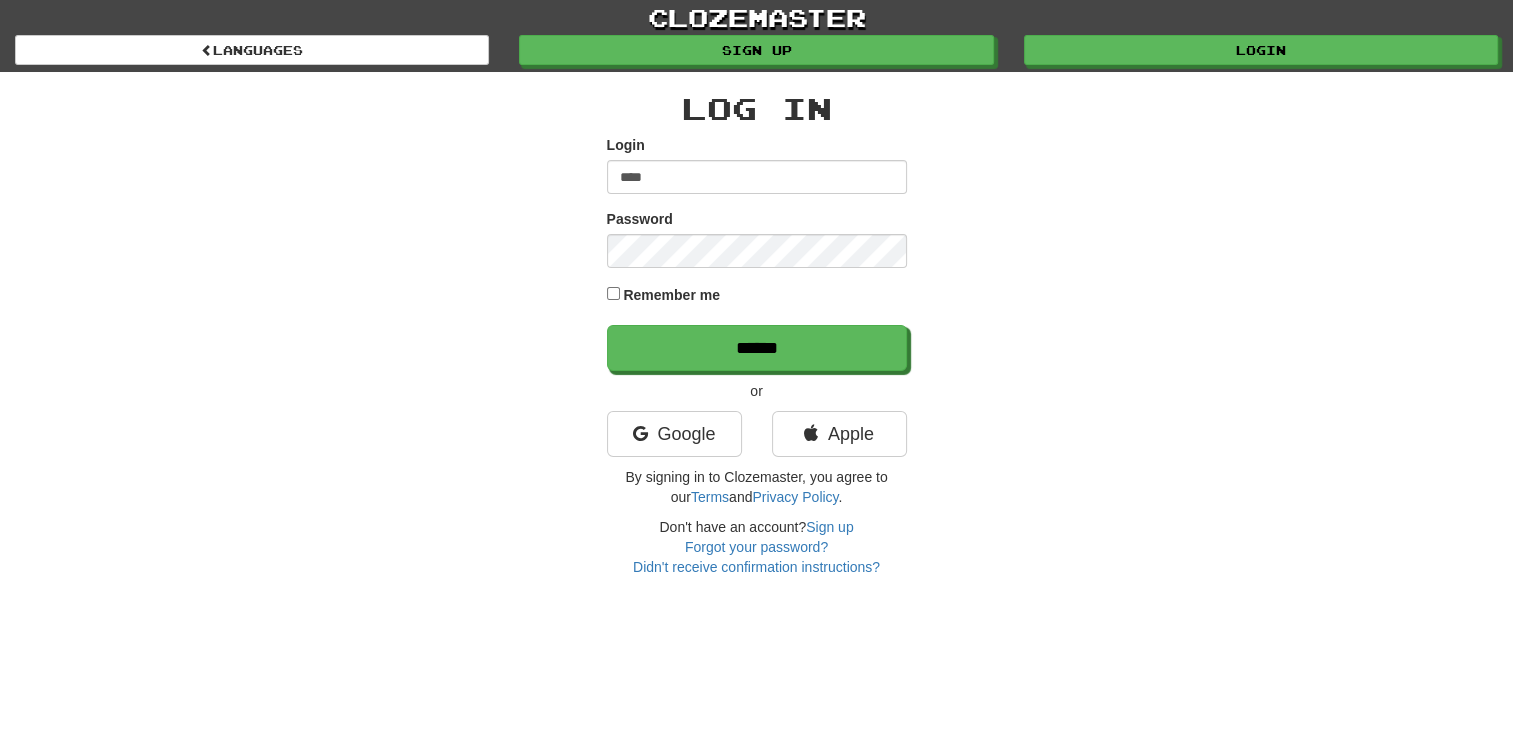 type on "**********" 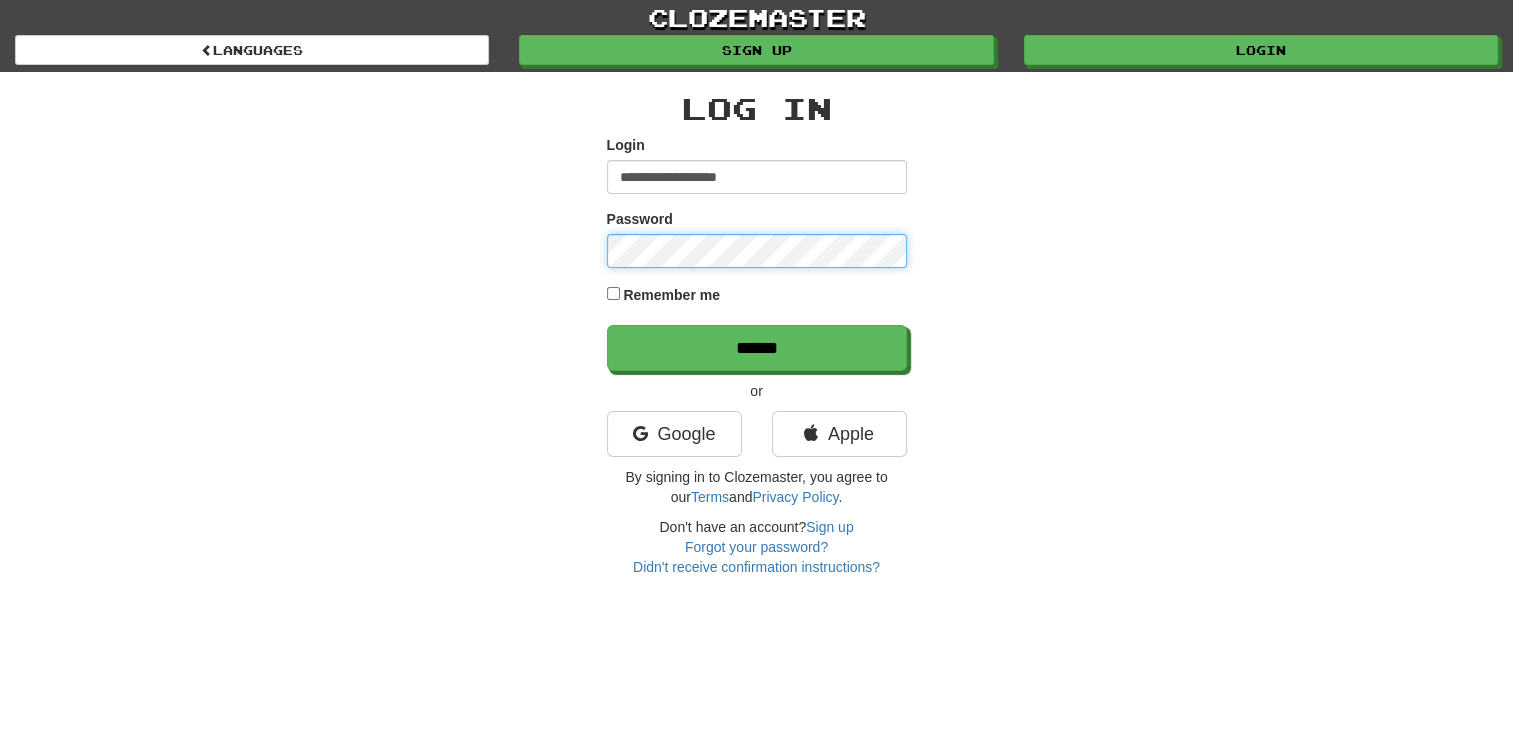 click on "******" at bounding box center (757, 348) 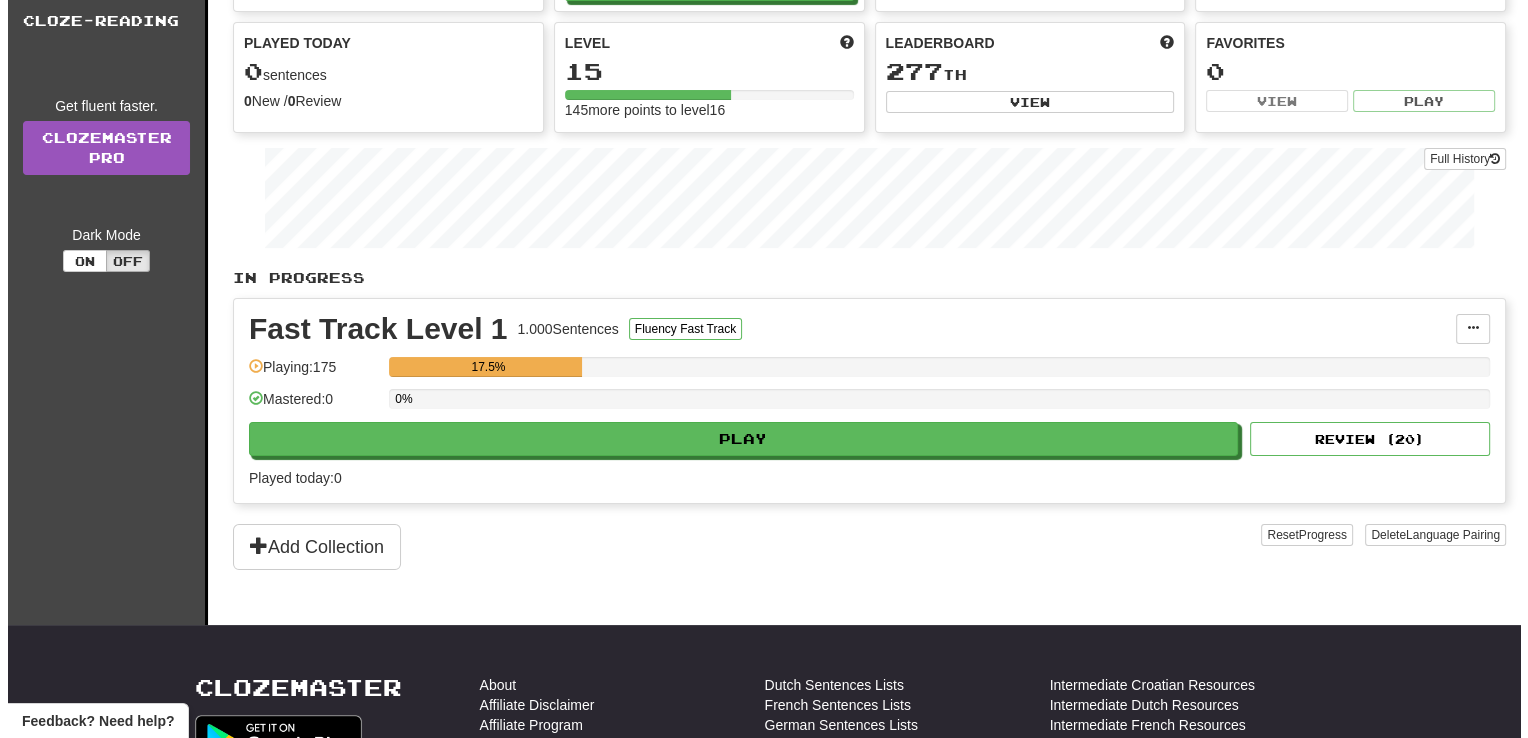 scroll, scrollTop: 156, scrollLeft: 0, axis: vertical 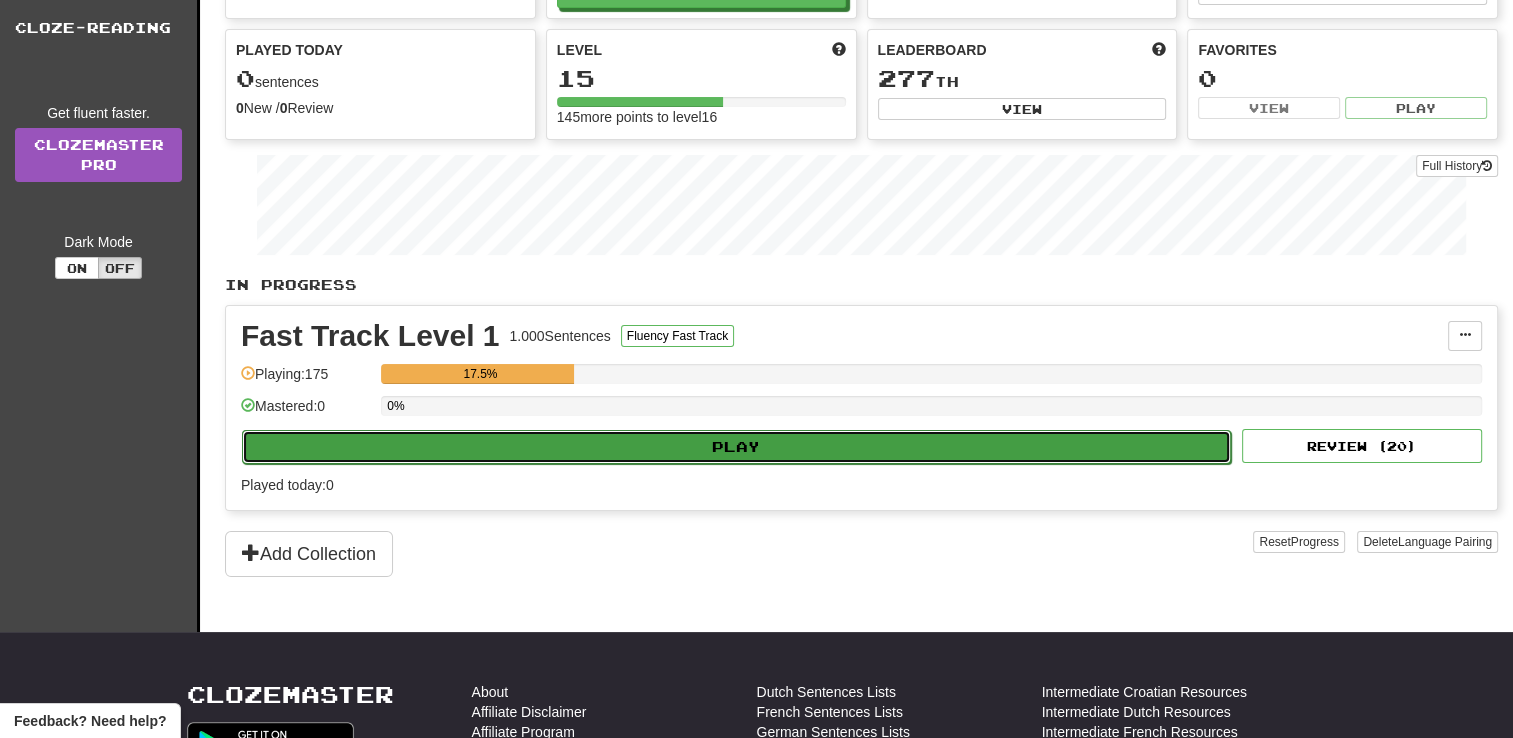 click on "Play" at bounding box center [736, 447] 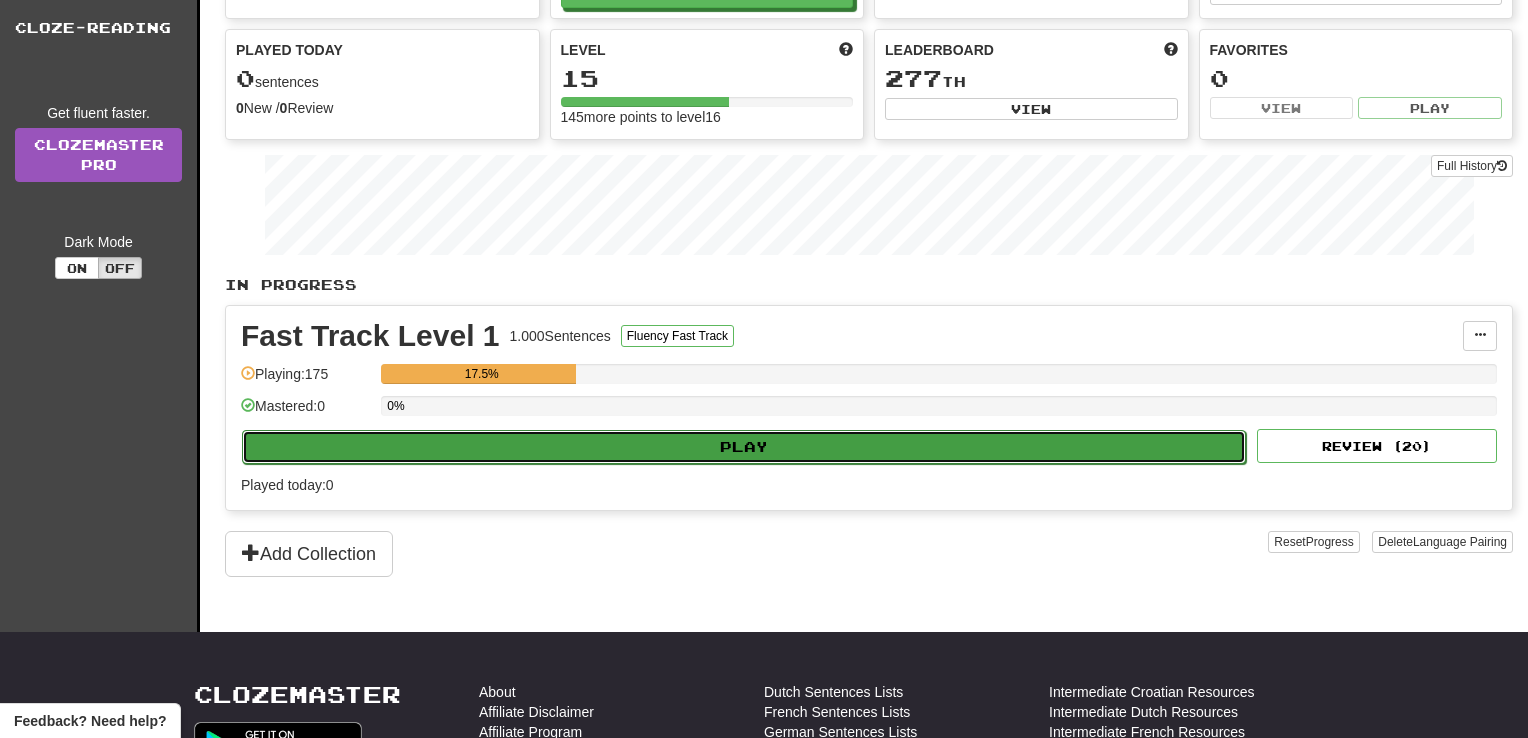 select on "**" 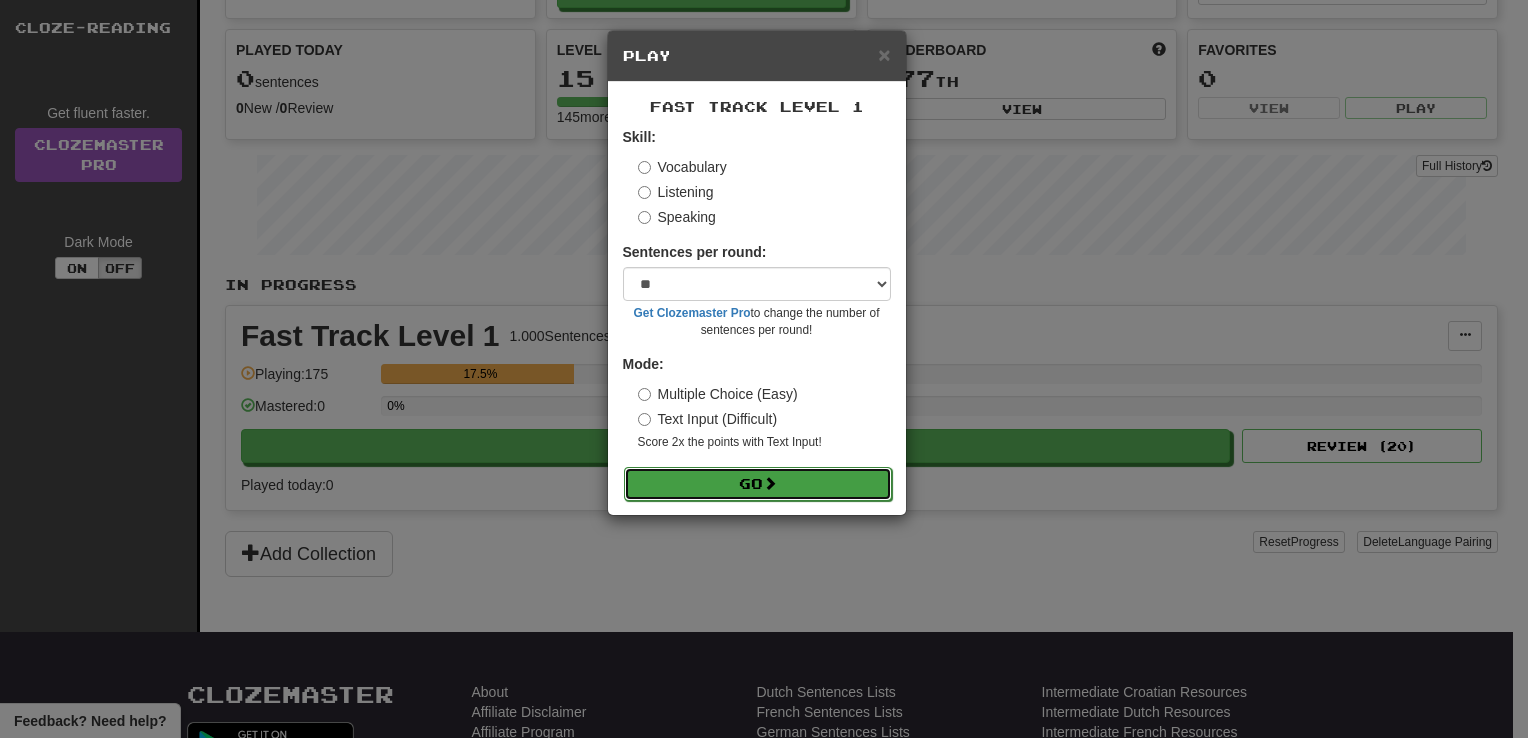 click on "Go" at bounding box center [758, 484] 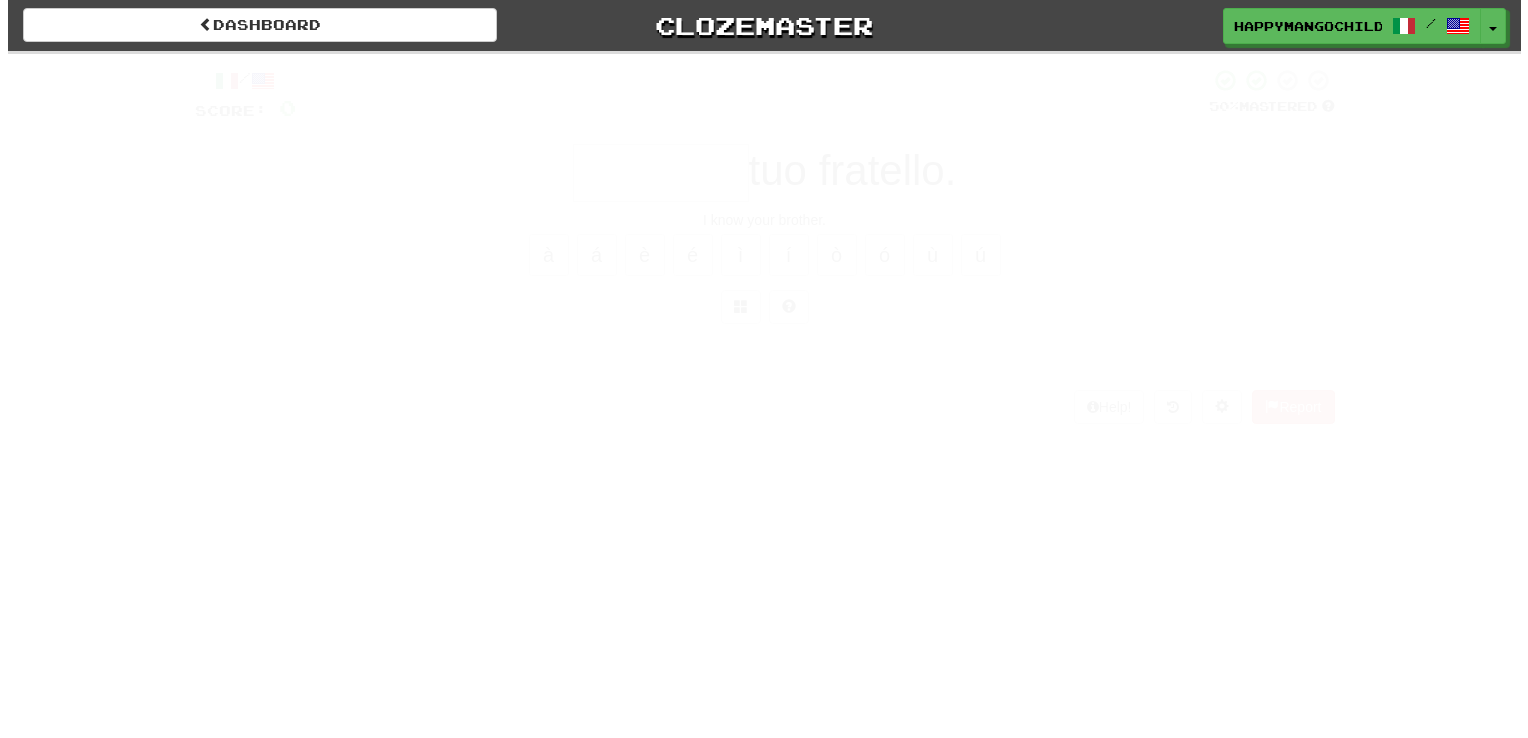 scroll, scrollTop: 0, scrollLeft: 0, axis: both 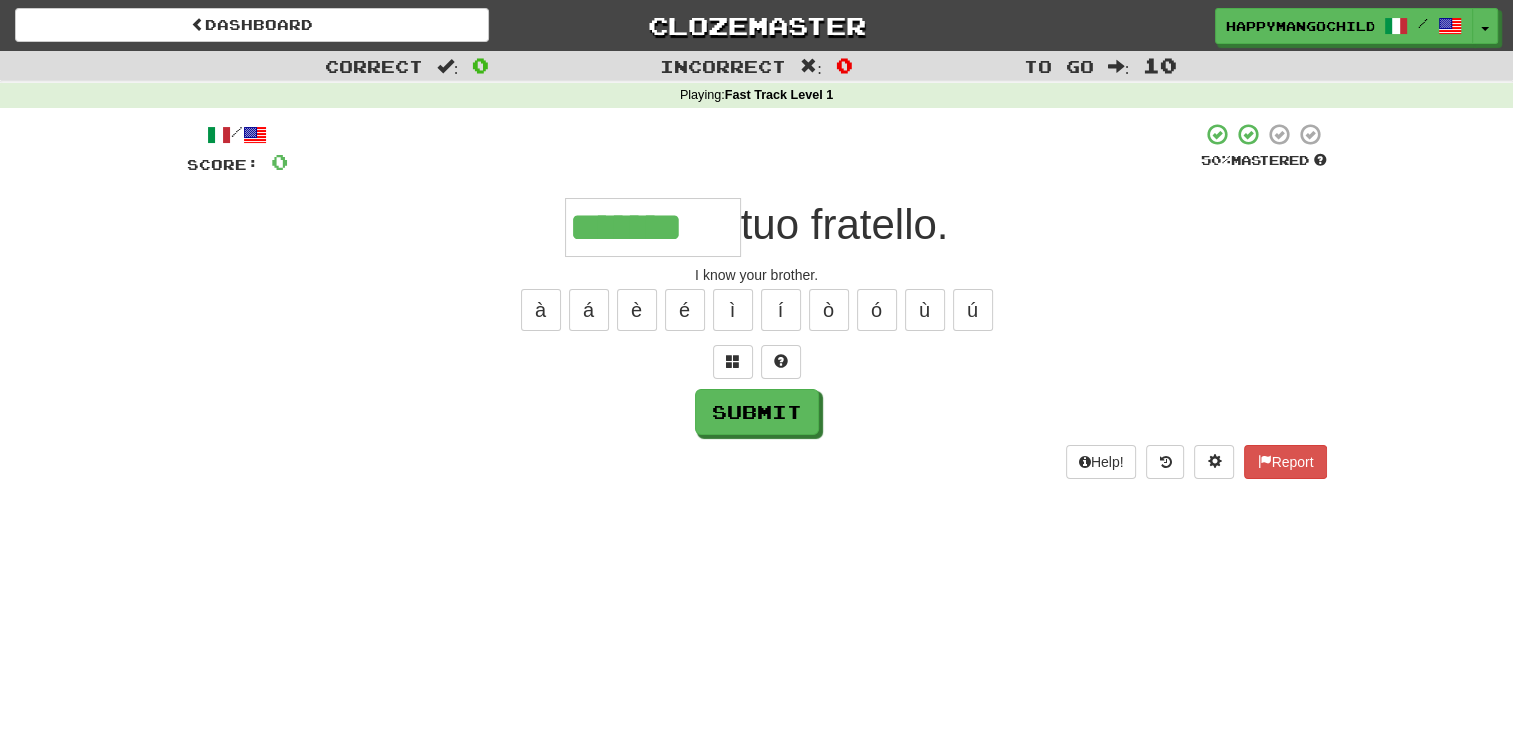 type on "*******" 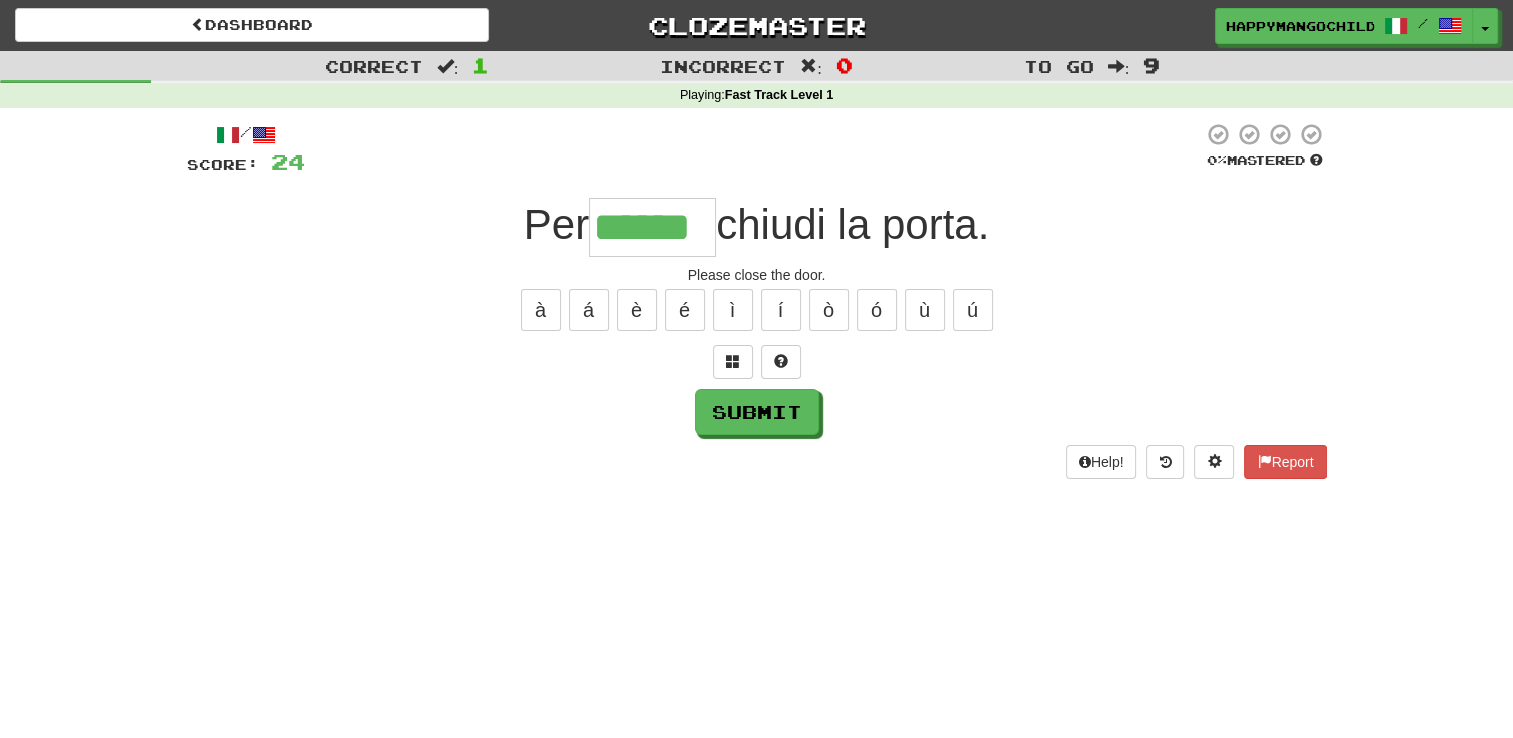type on "******" 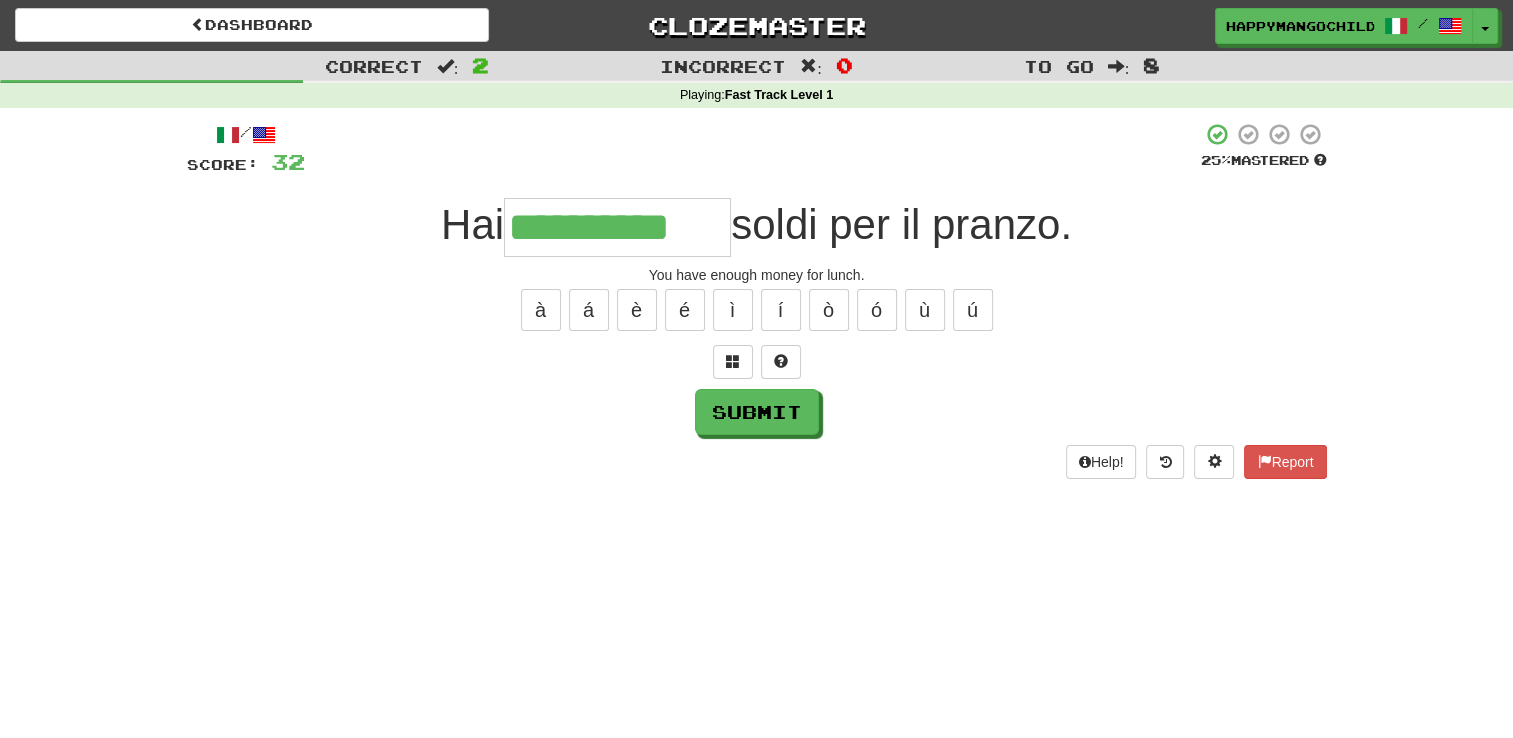 type on "**********" 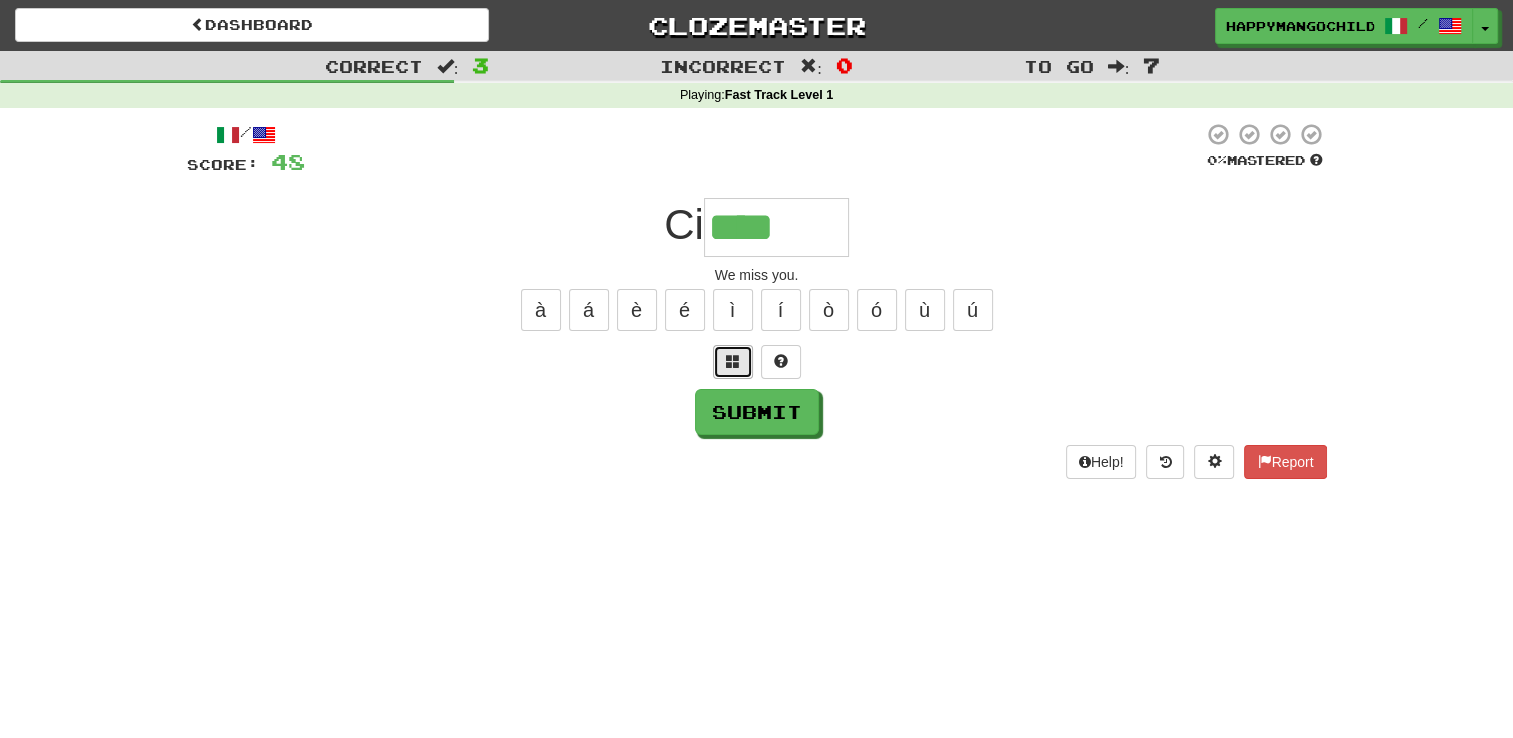 click at bounding box center [733, 361] 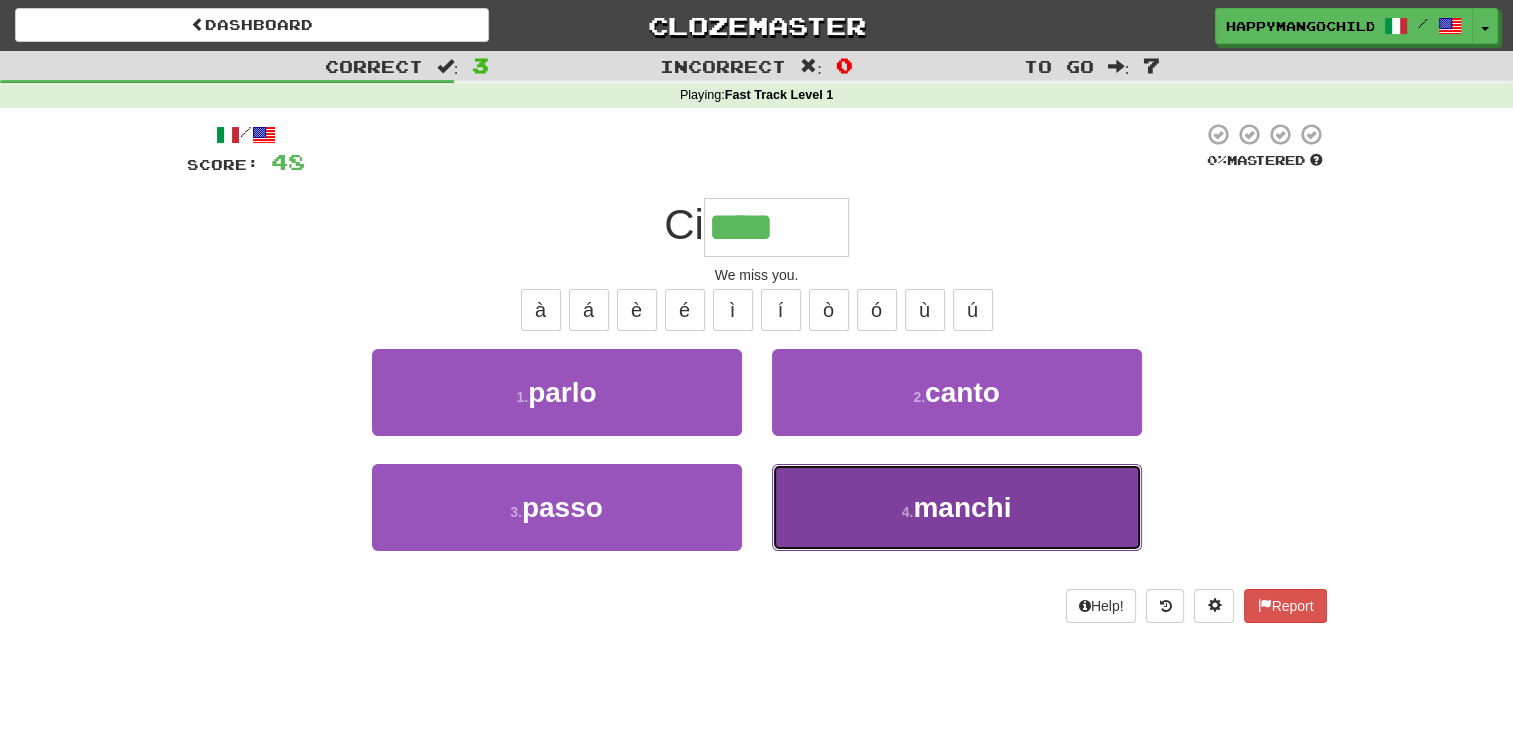 click on "4 .  manchi" at bounding box center [957, 507] 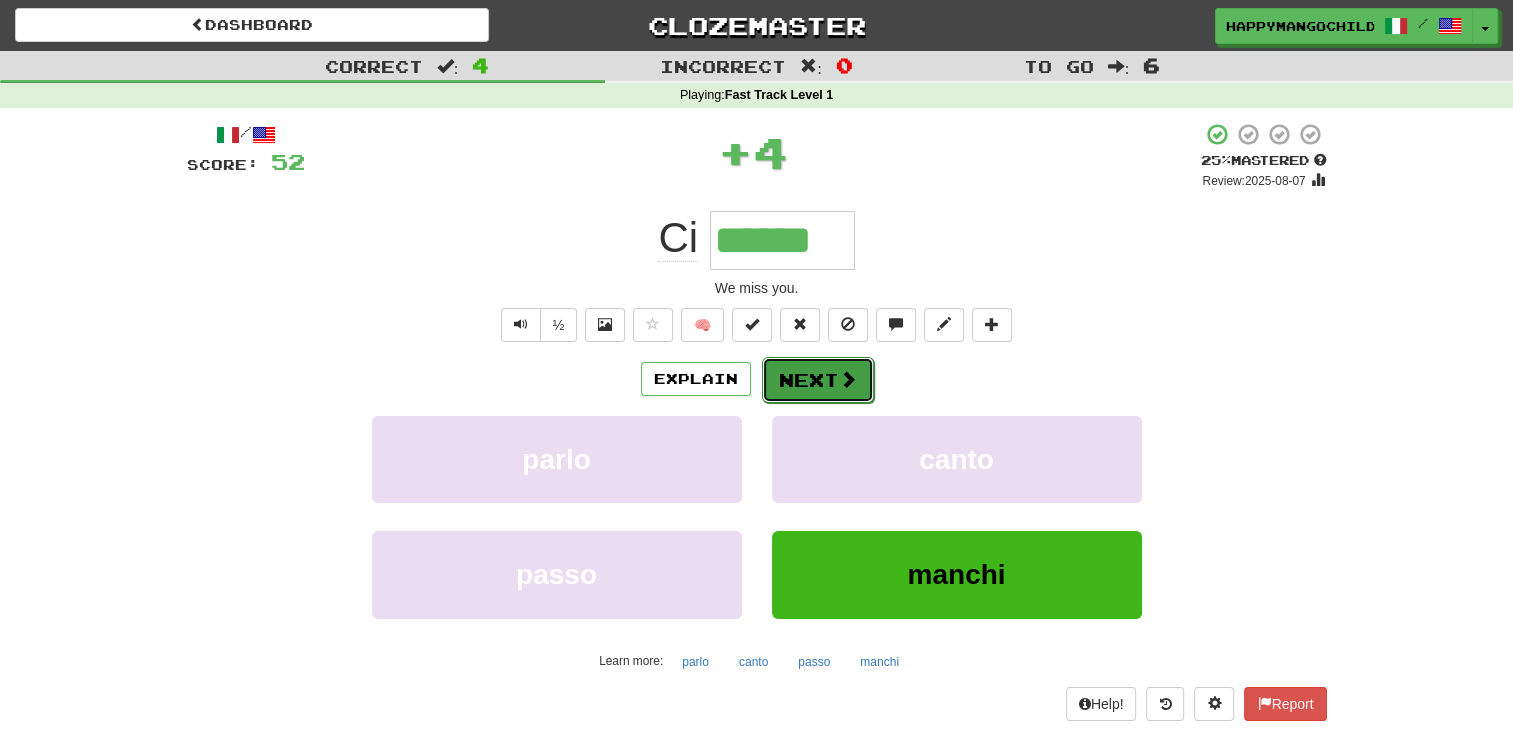 click on "Next" at bounding box center [818, 380] 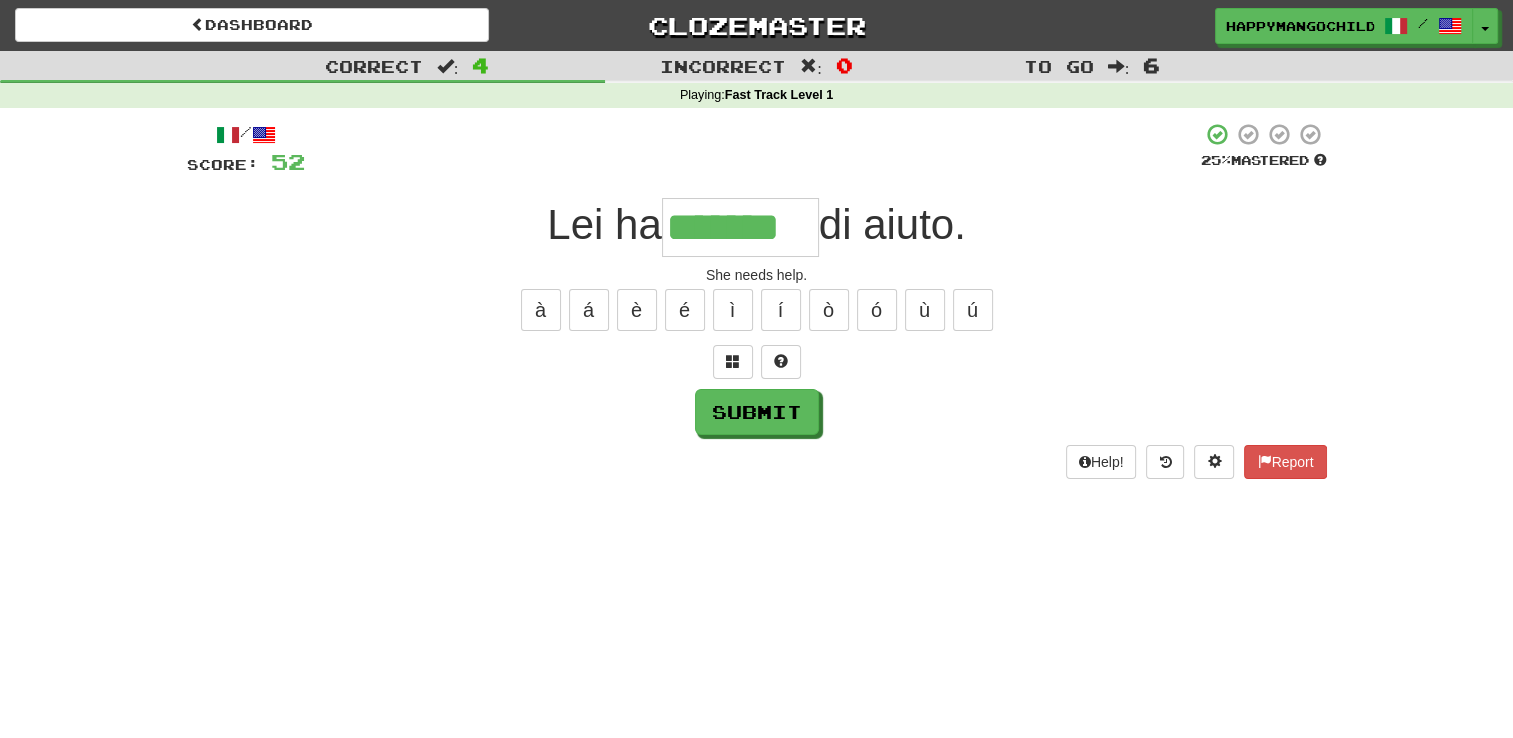 type on "*******" 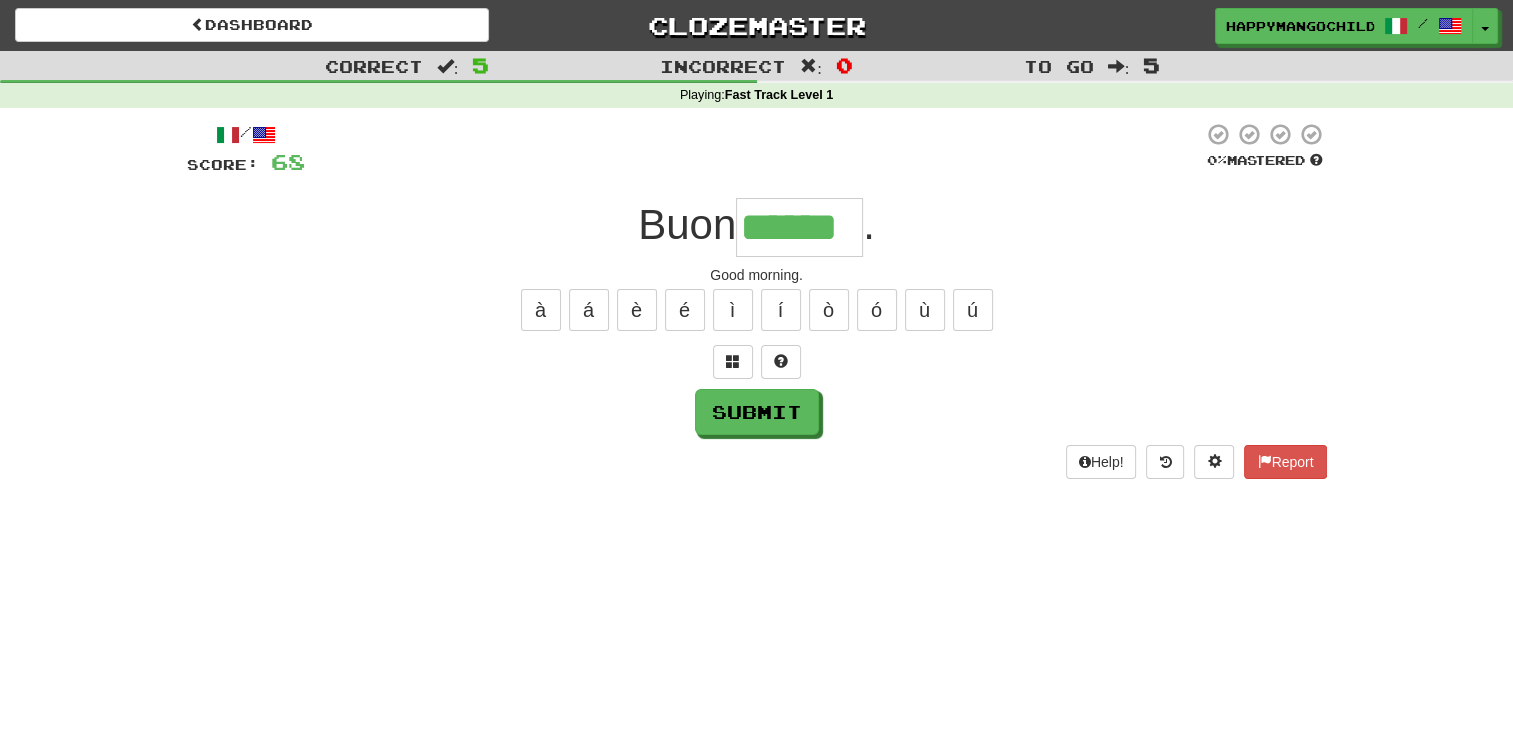 type on "******" 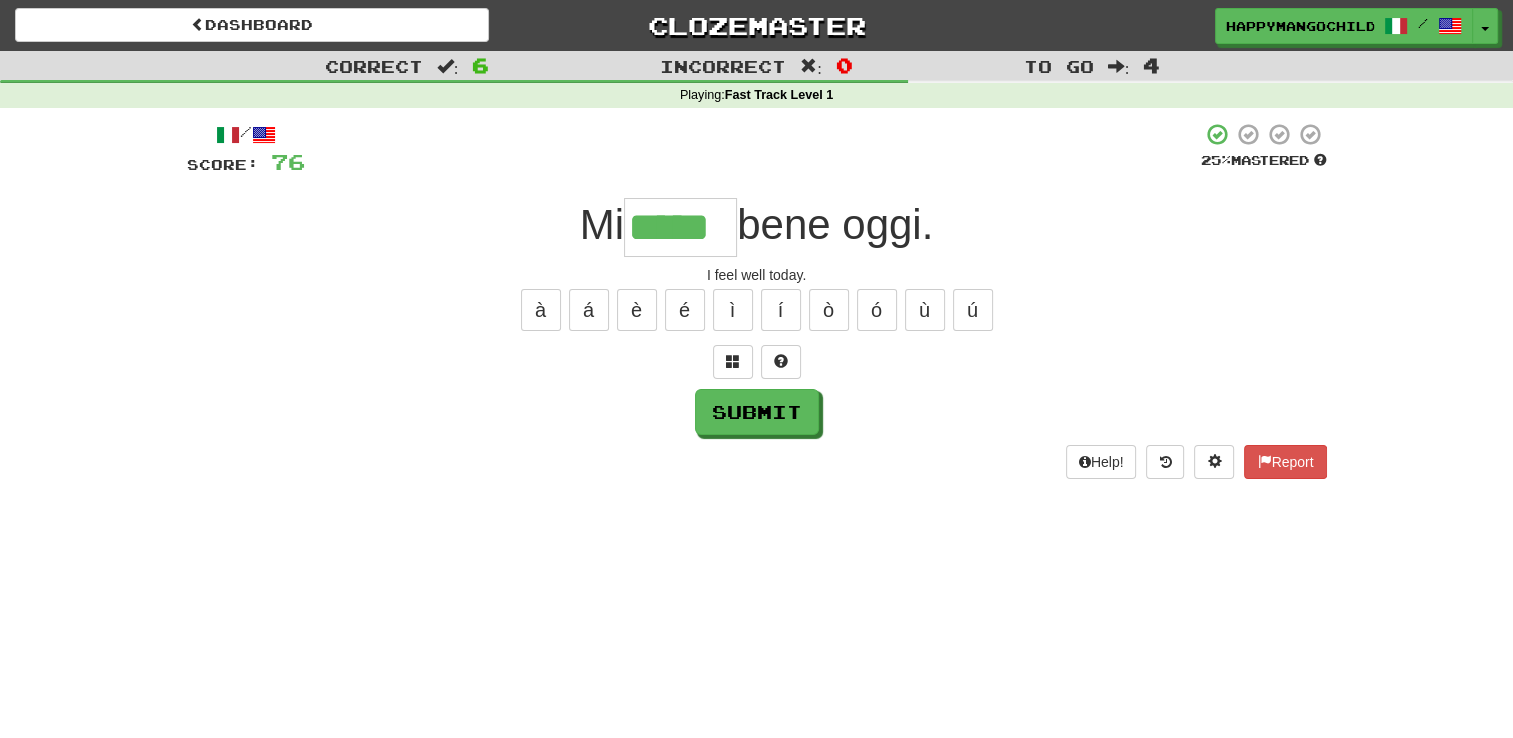 type on "*****" 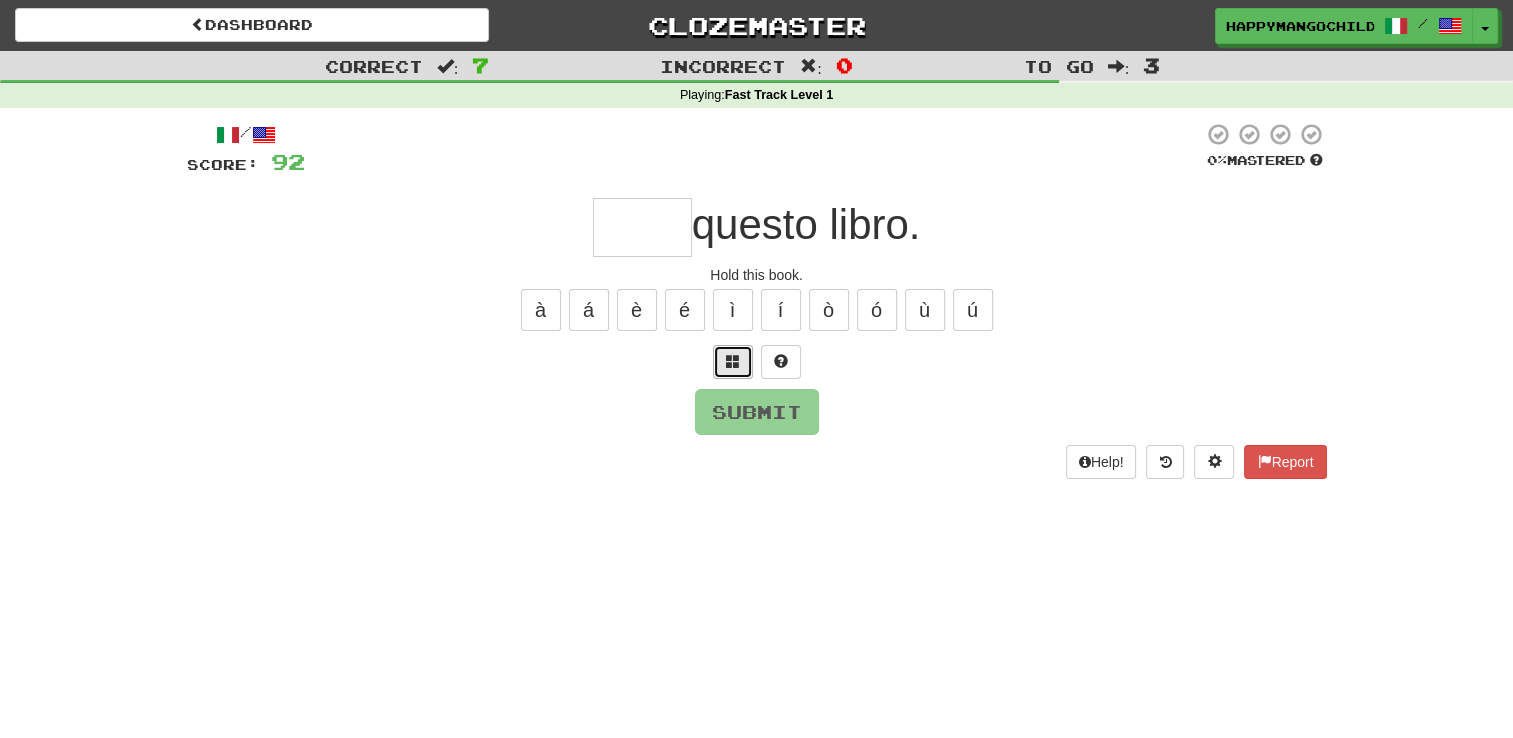 click at bounding box center [733, 362] 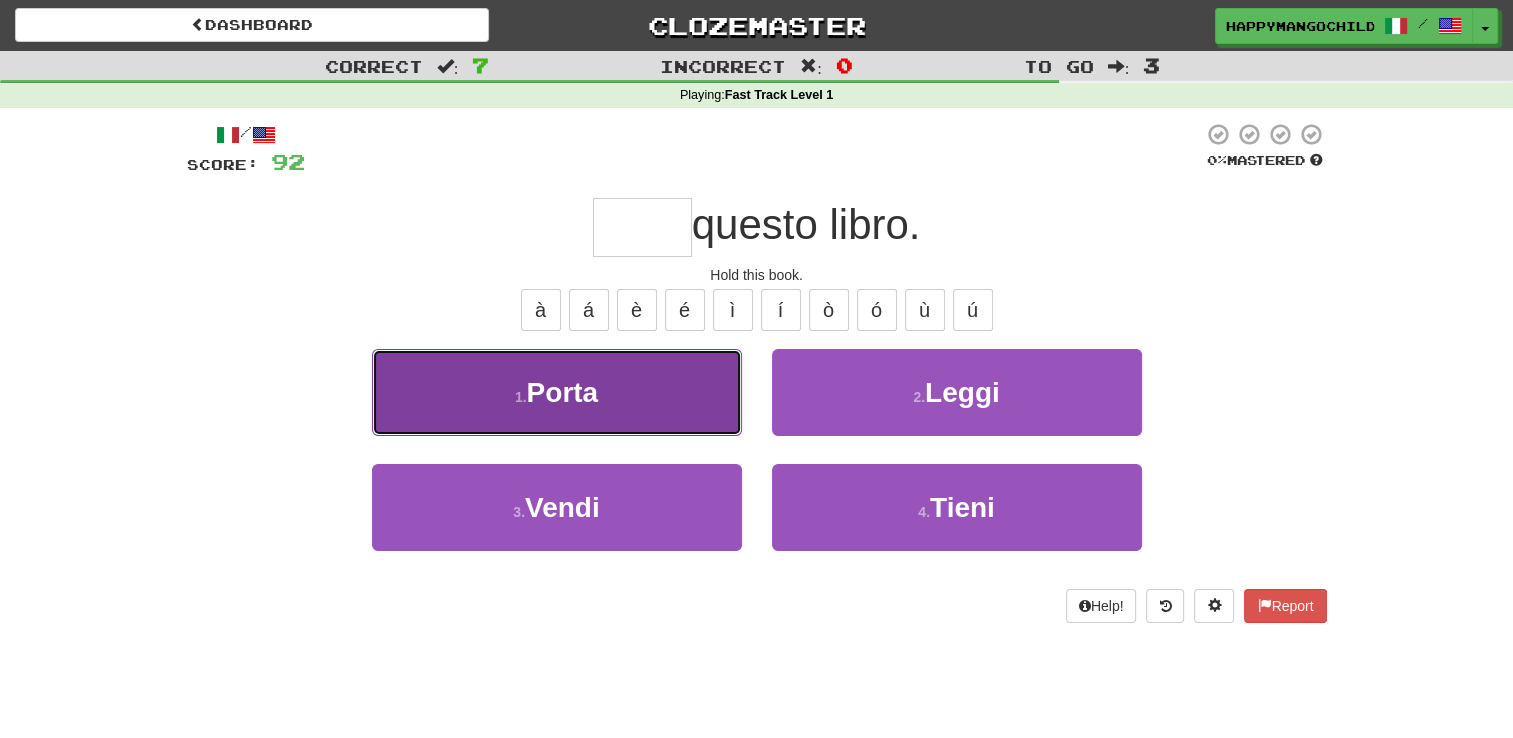 click on "1 .  Porta" at bounding box center (557, 392) 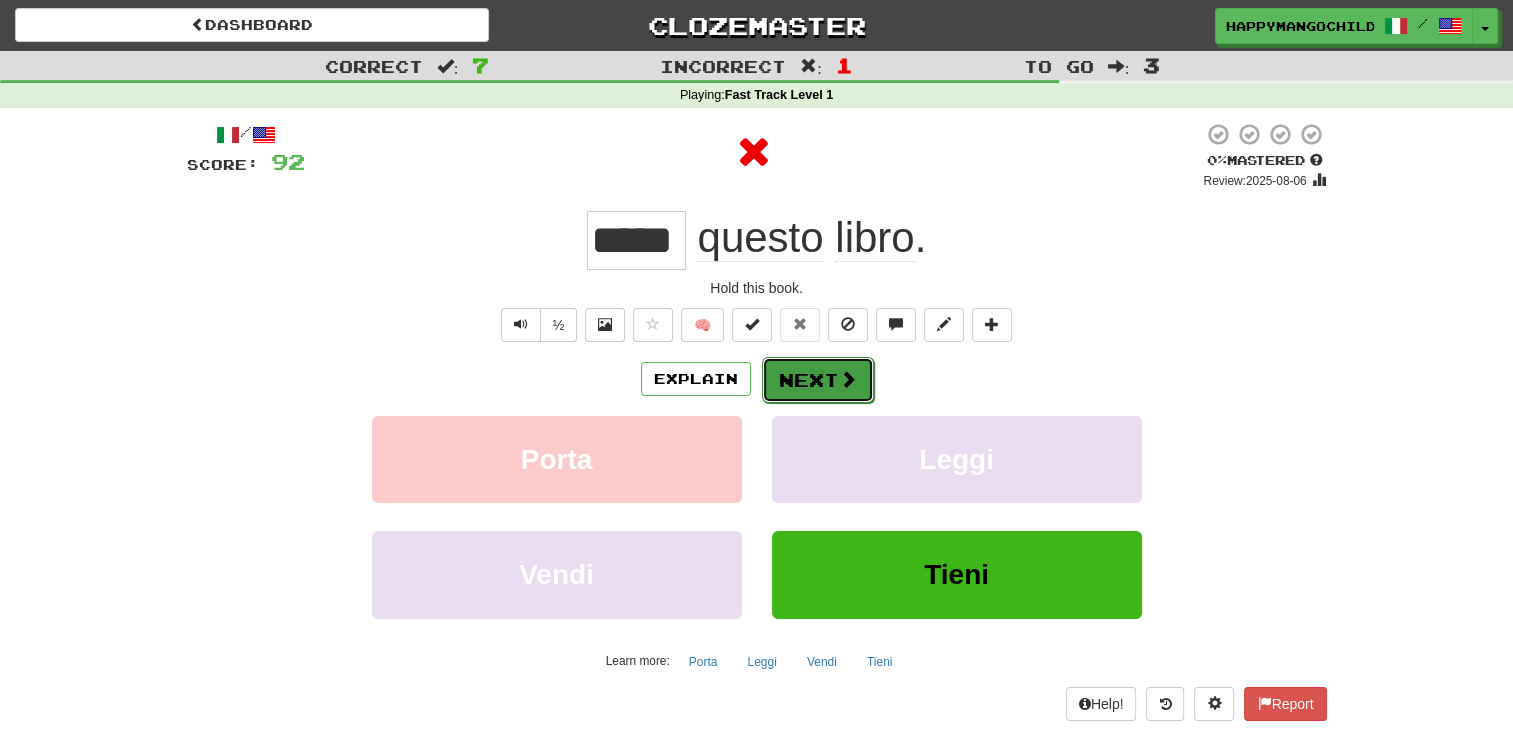 click on "Next" at bounding box center [818, 380] 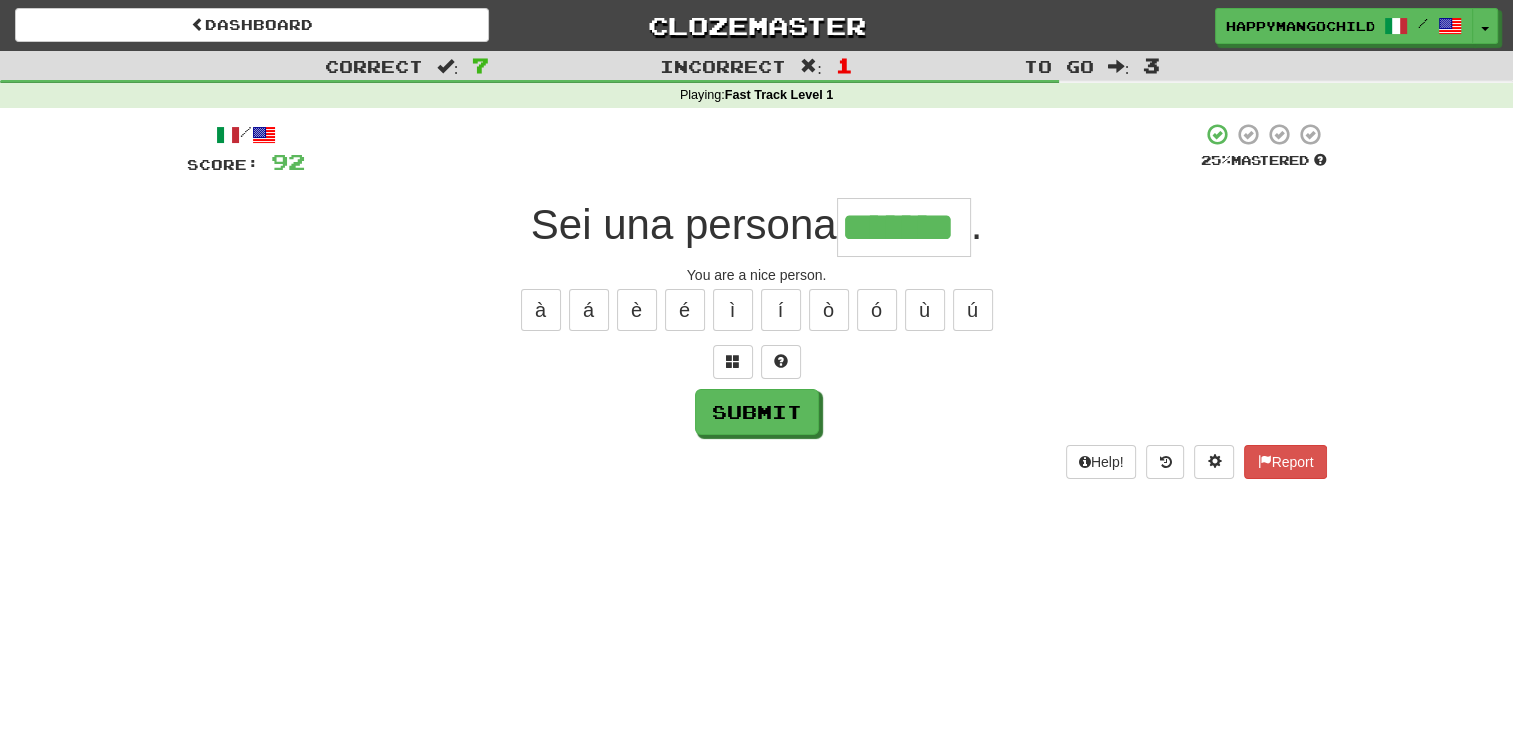type on "*******" 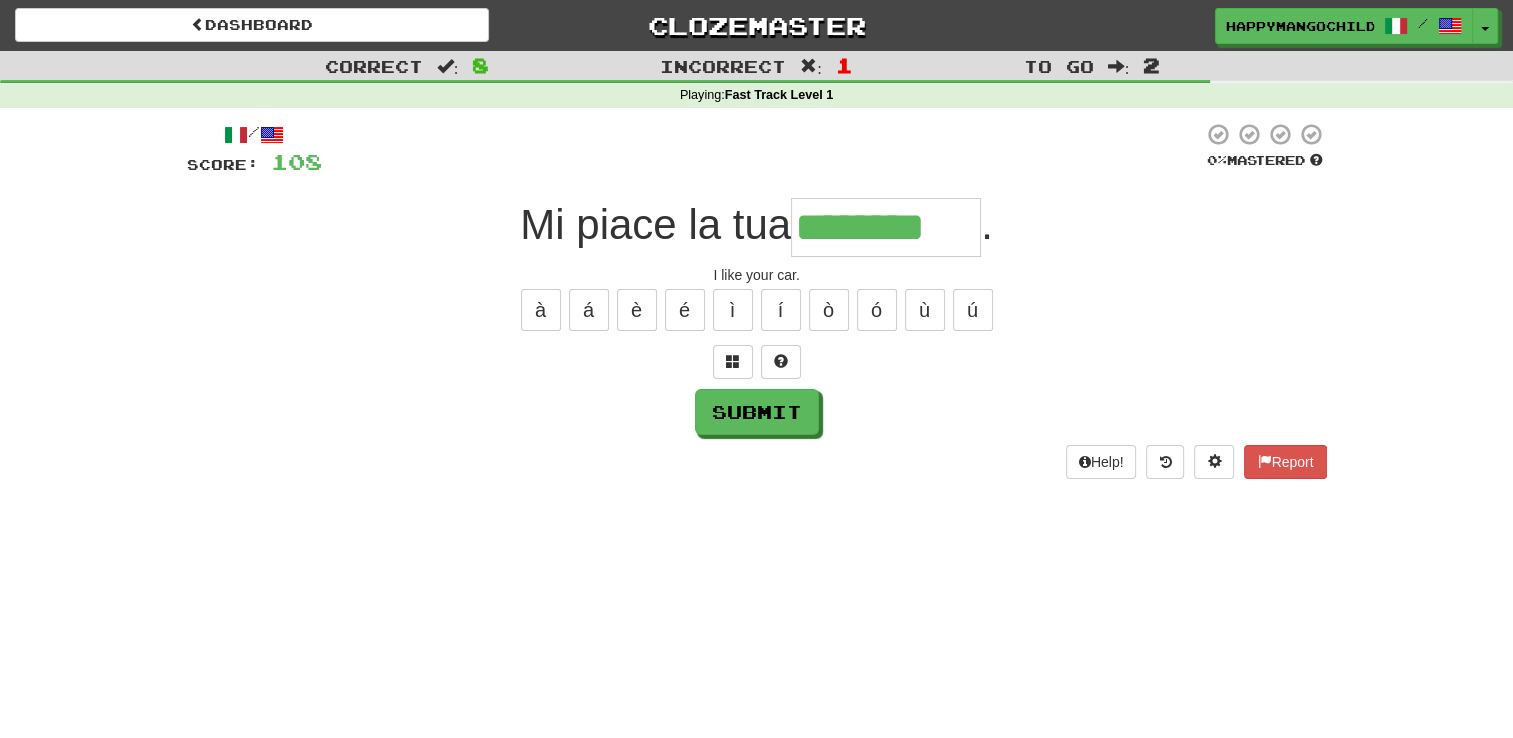type on "********" 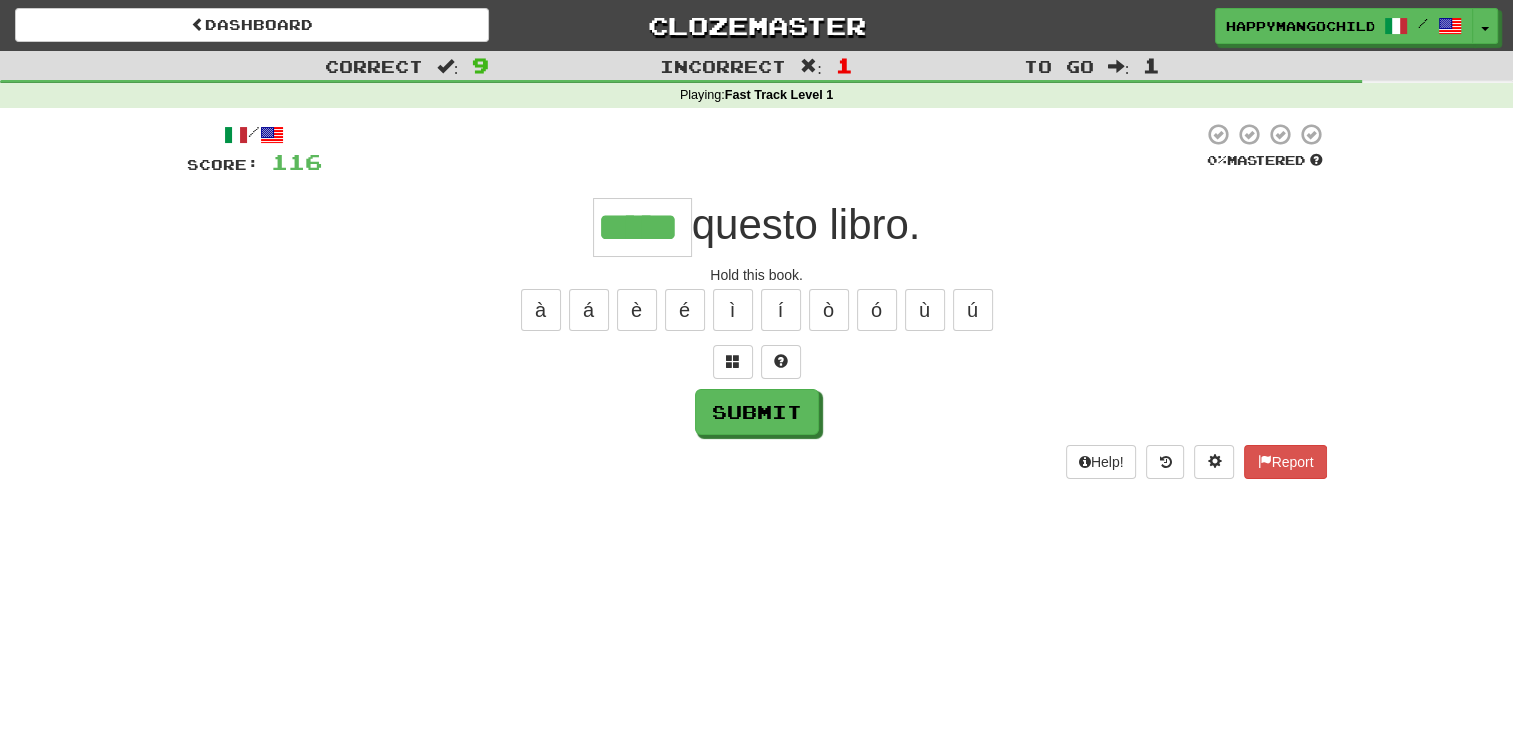 type on "*****" 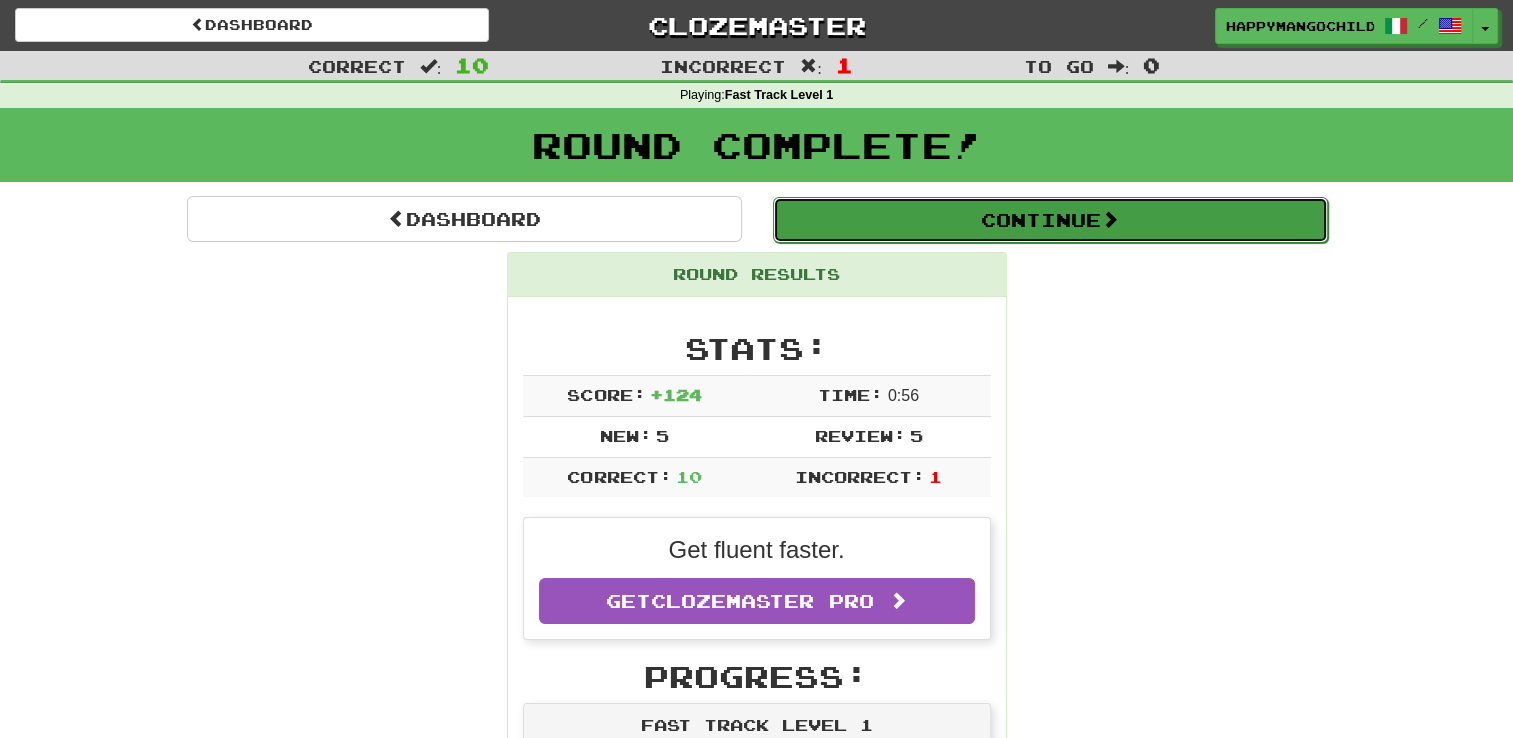 click on "Continue" at bounding box center (1050, 220) 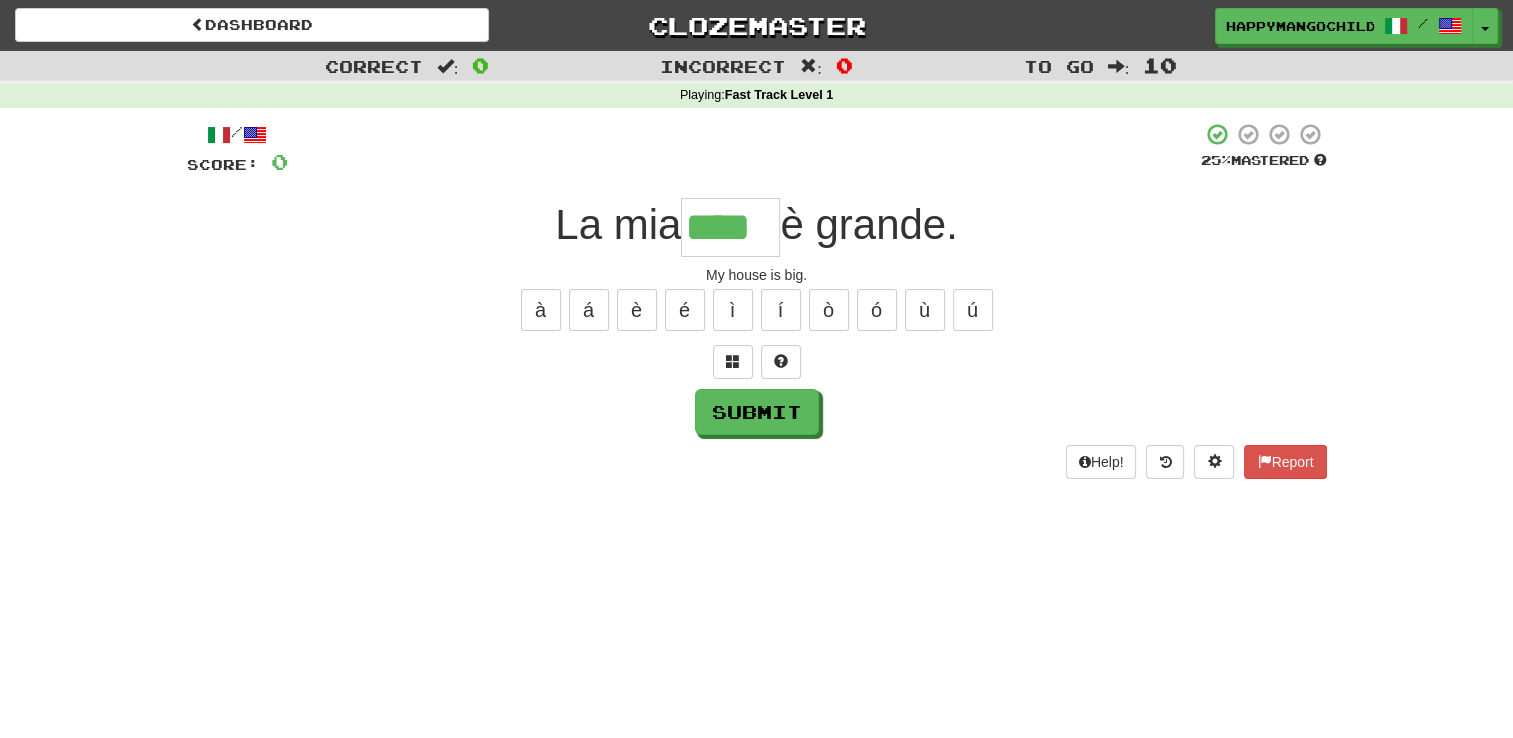 type on "****" 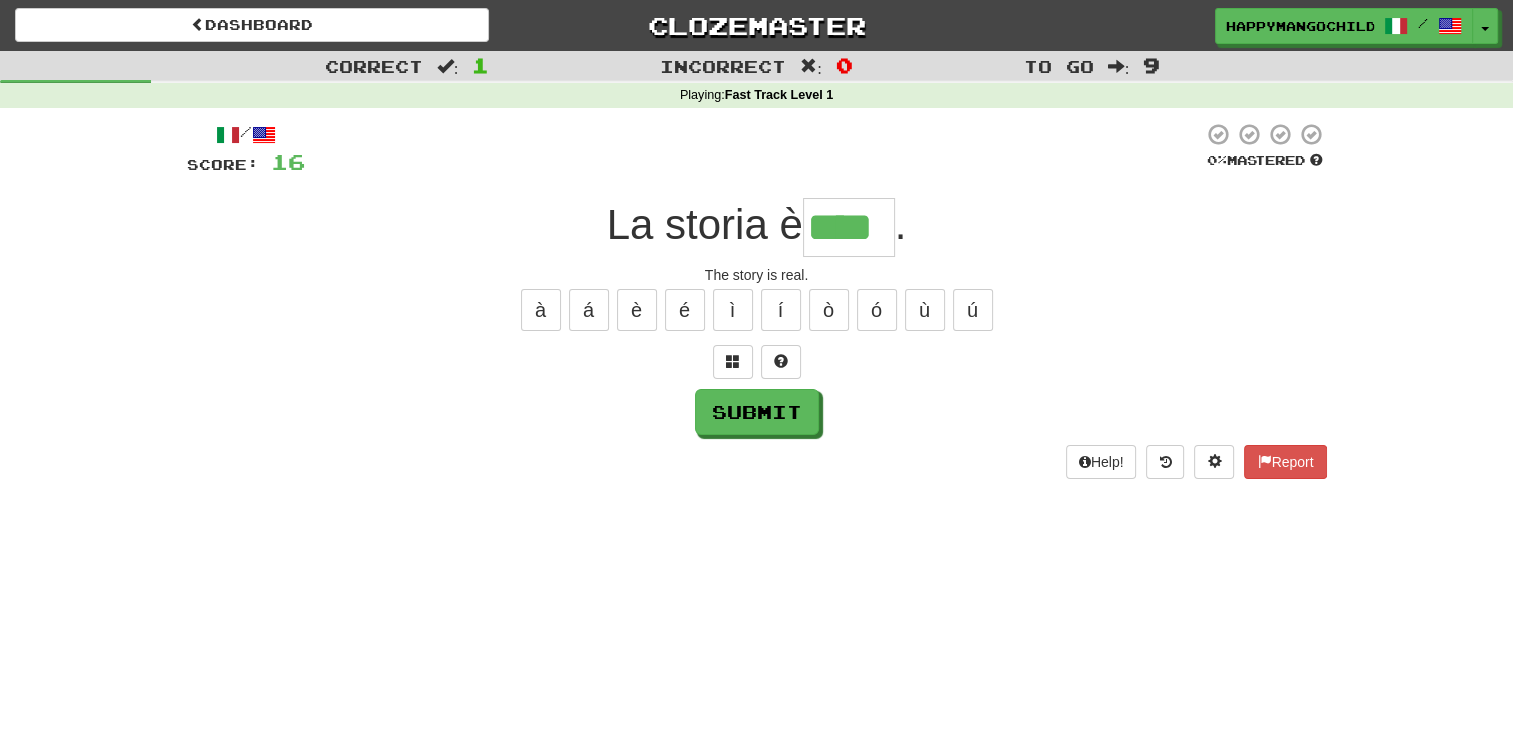 type on "****" 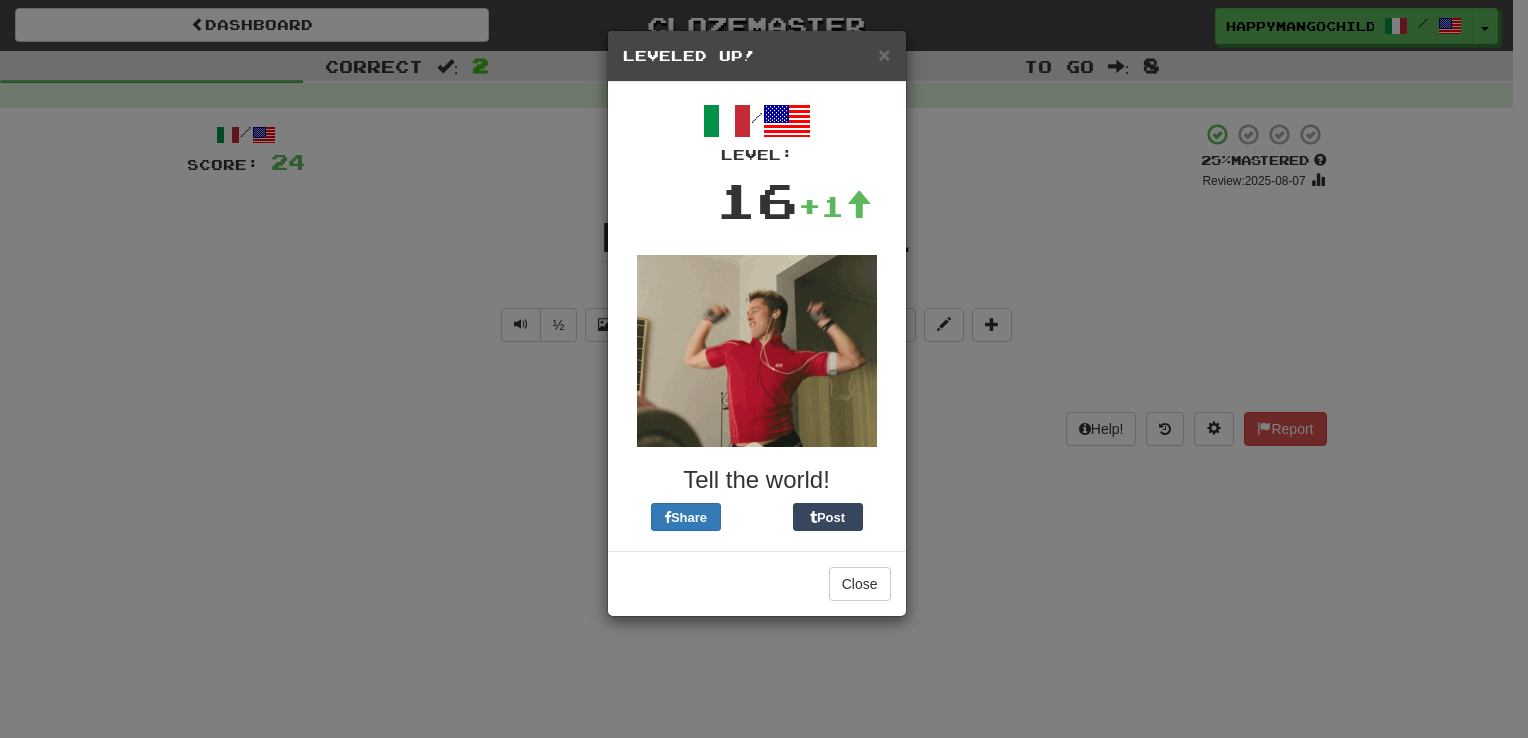 click on "Leveled Up!" at bounding box center [757, 56] 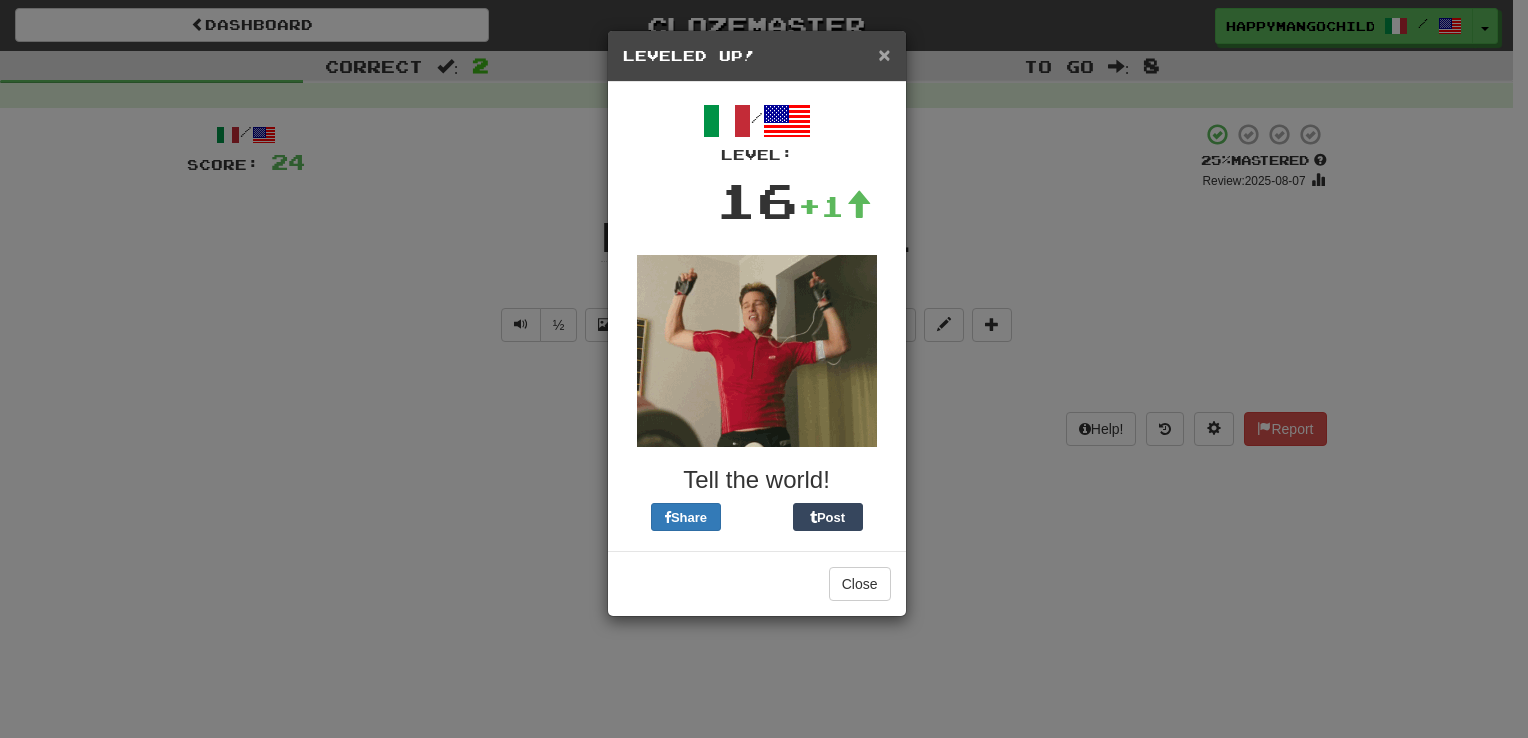 click on "×" at bounding box center [884, 54] 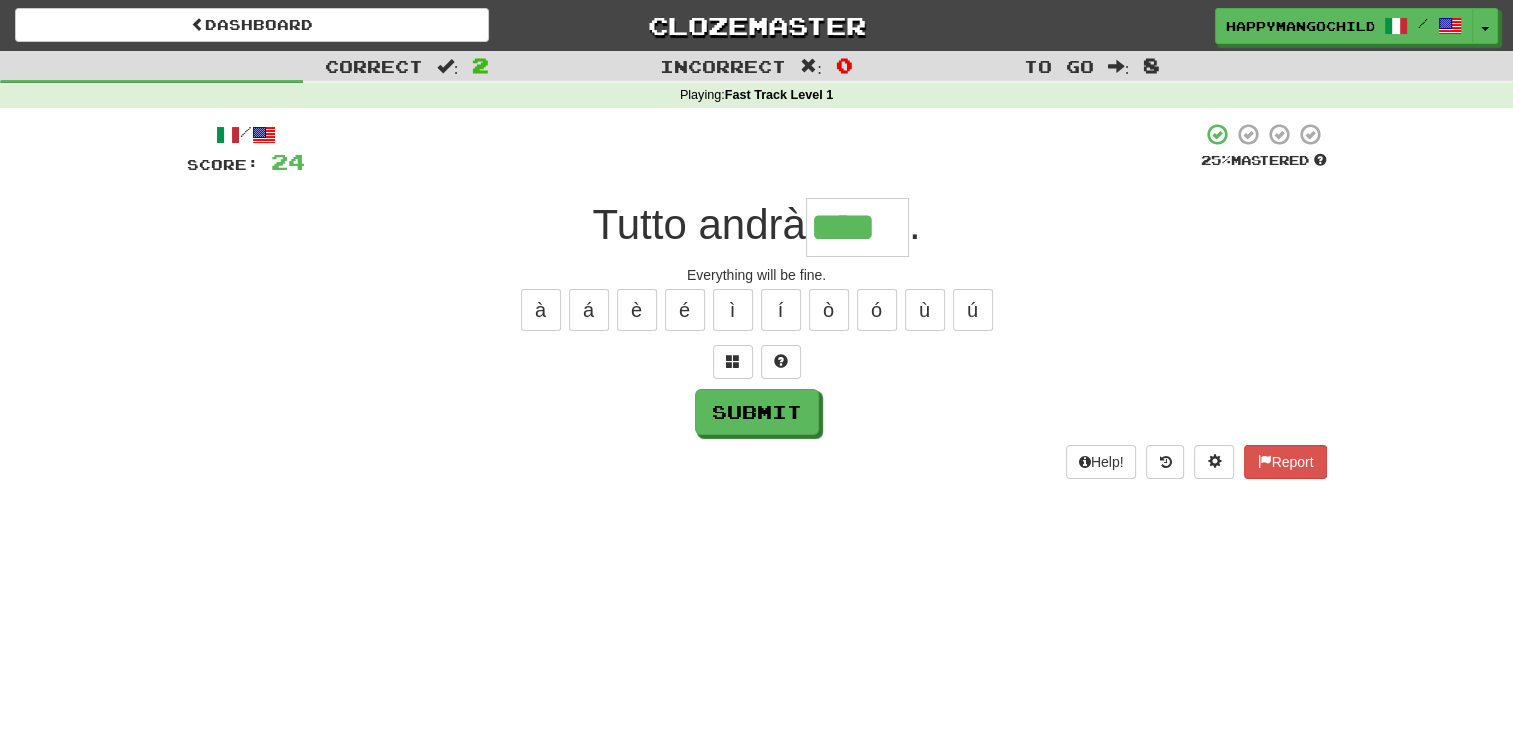 type on "****" 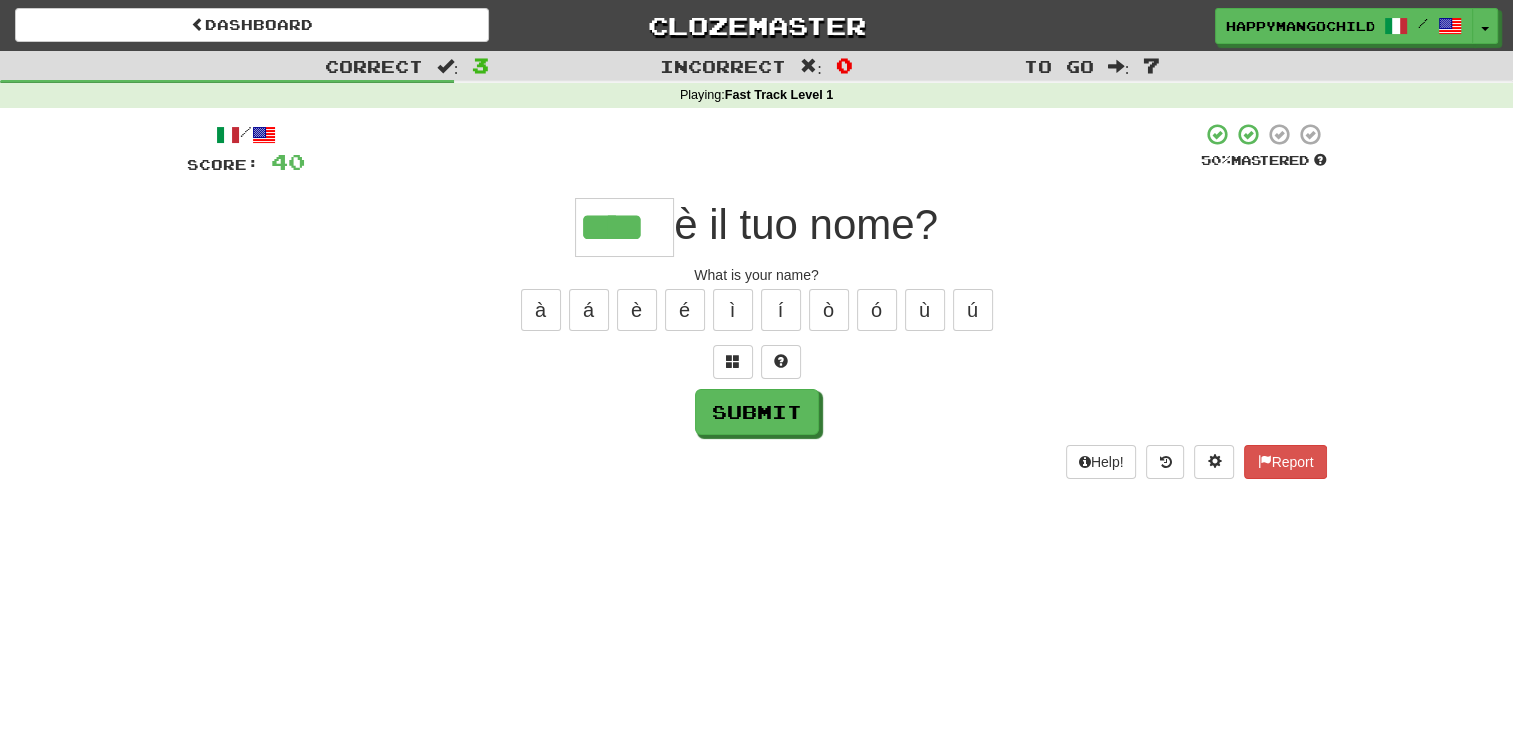 type on "****" 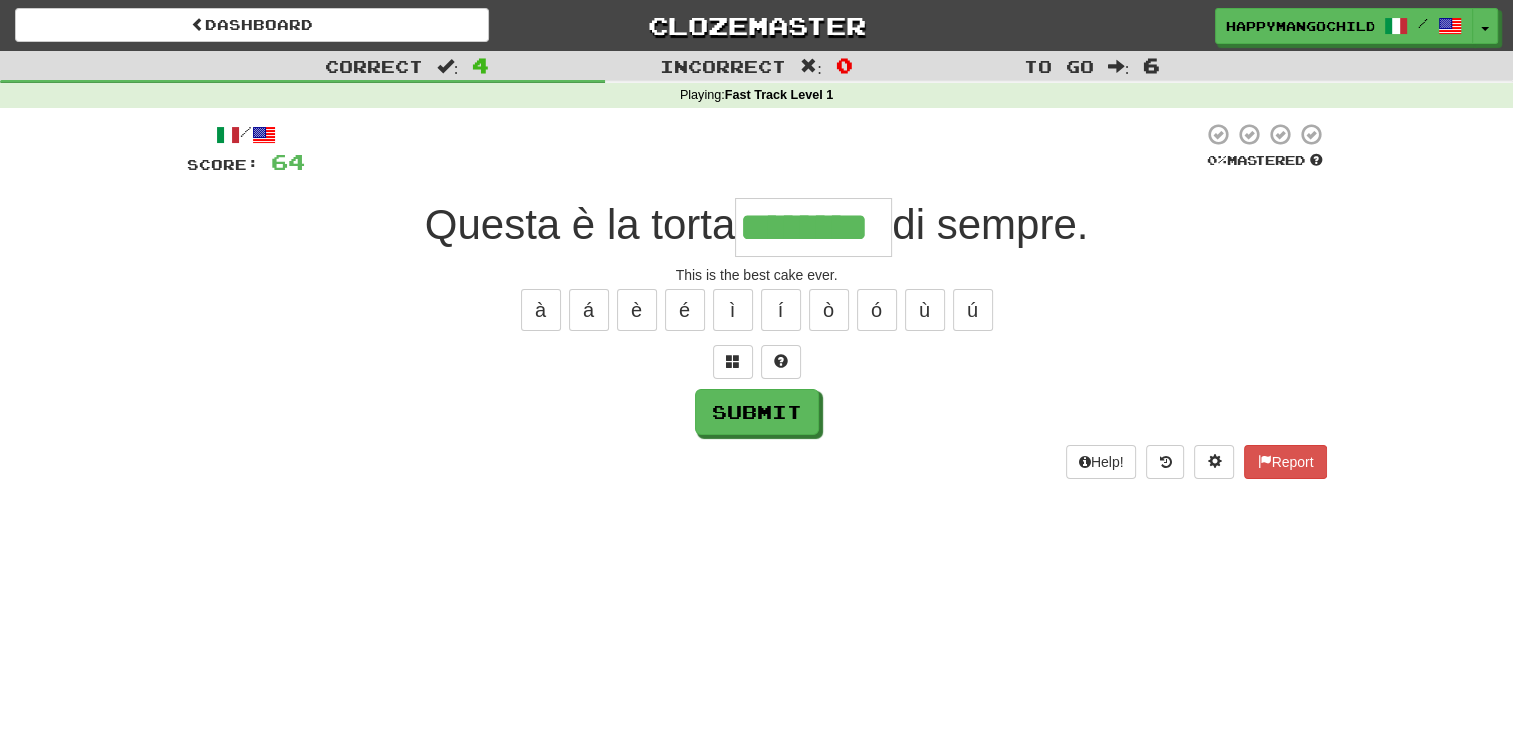 type on "********" 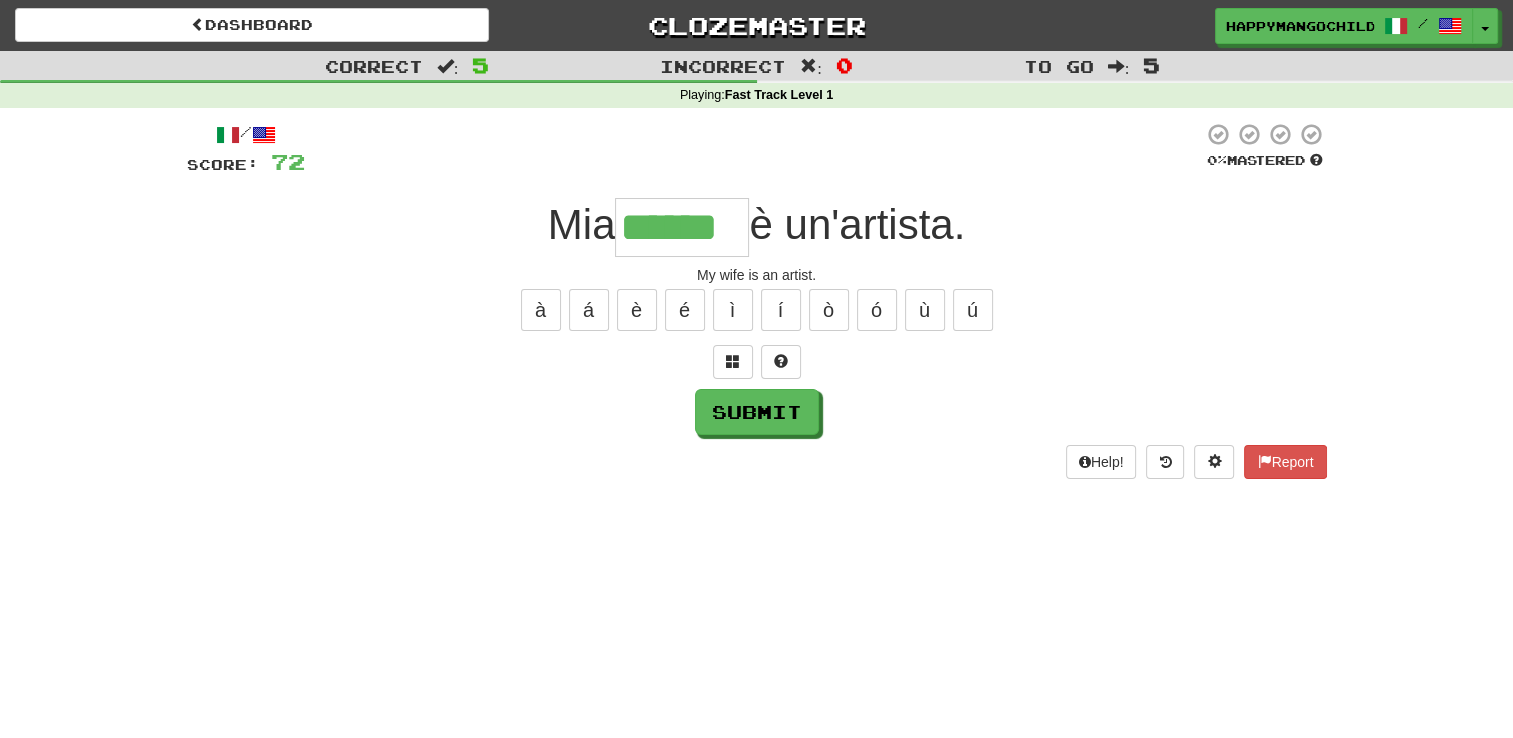 type on "******" 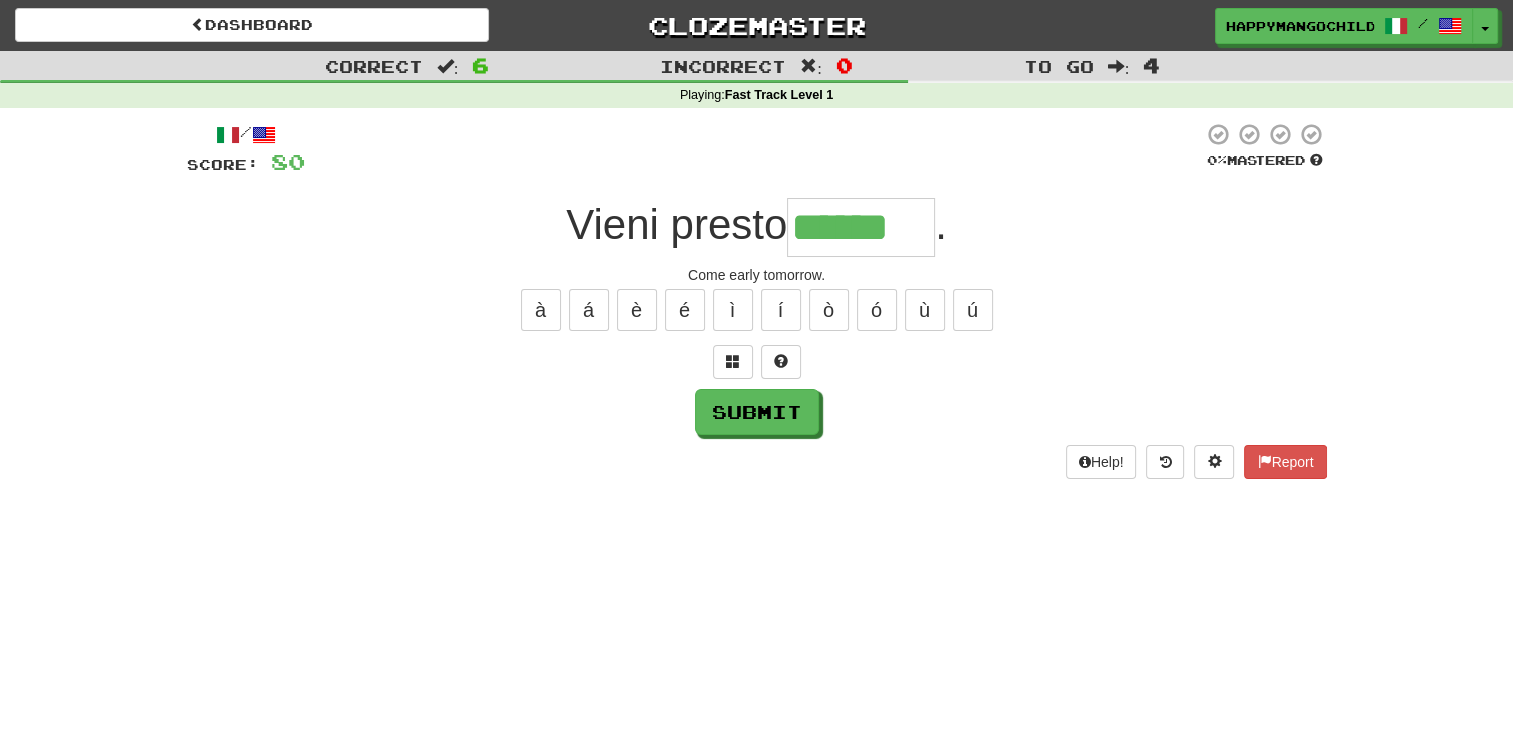 type on "******" 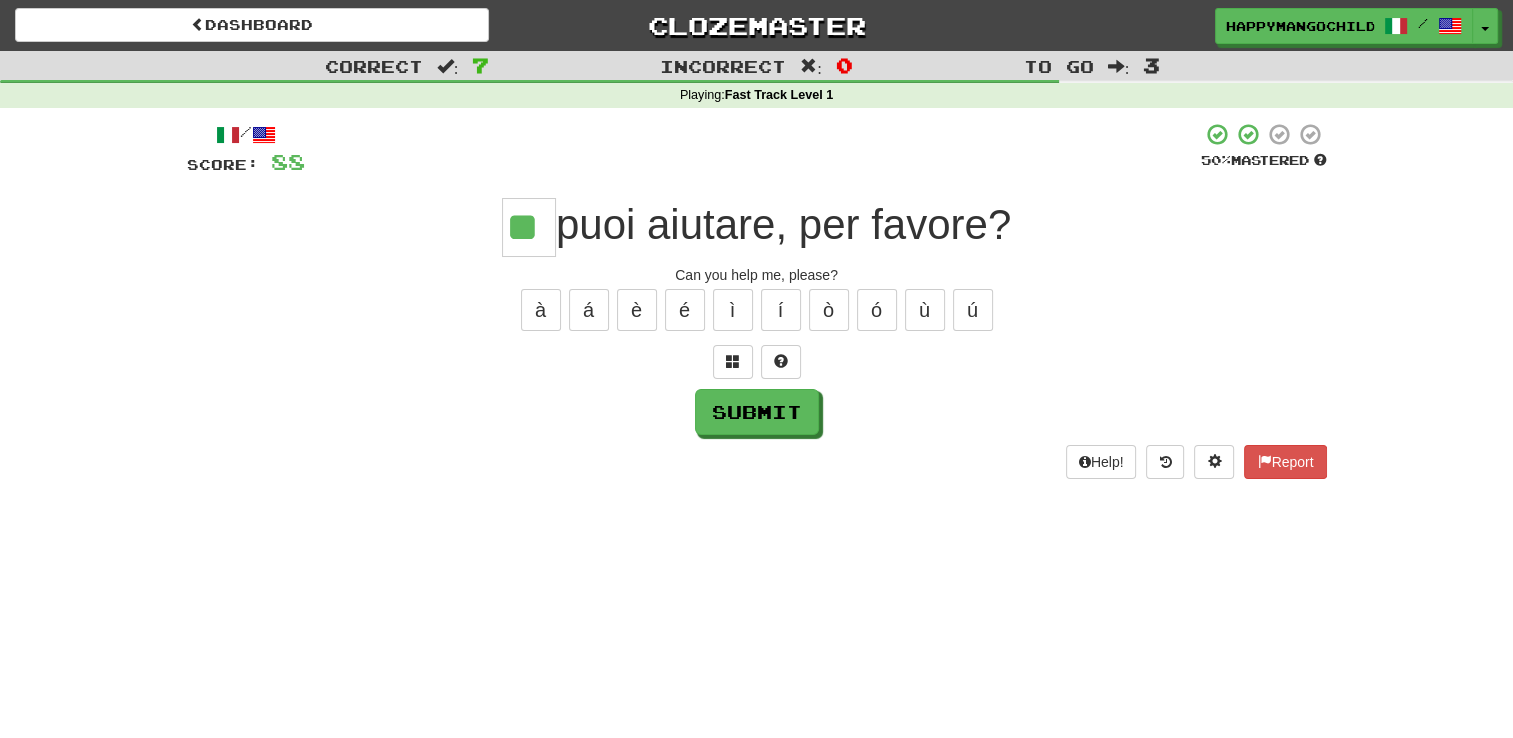 type on "**" 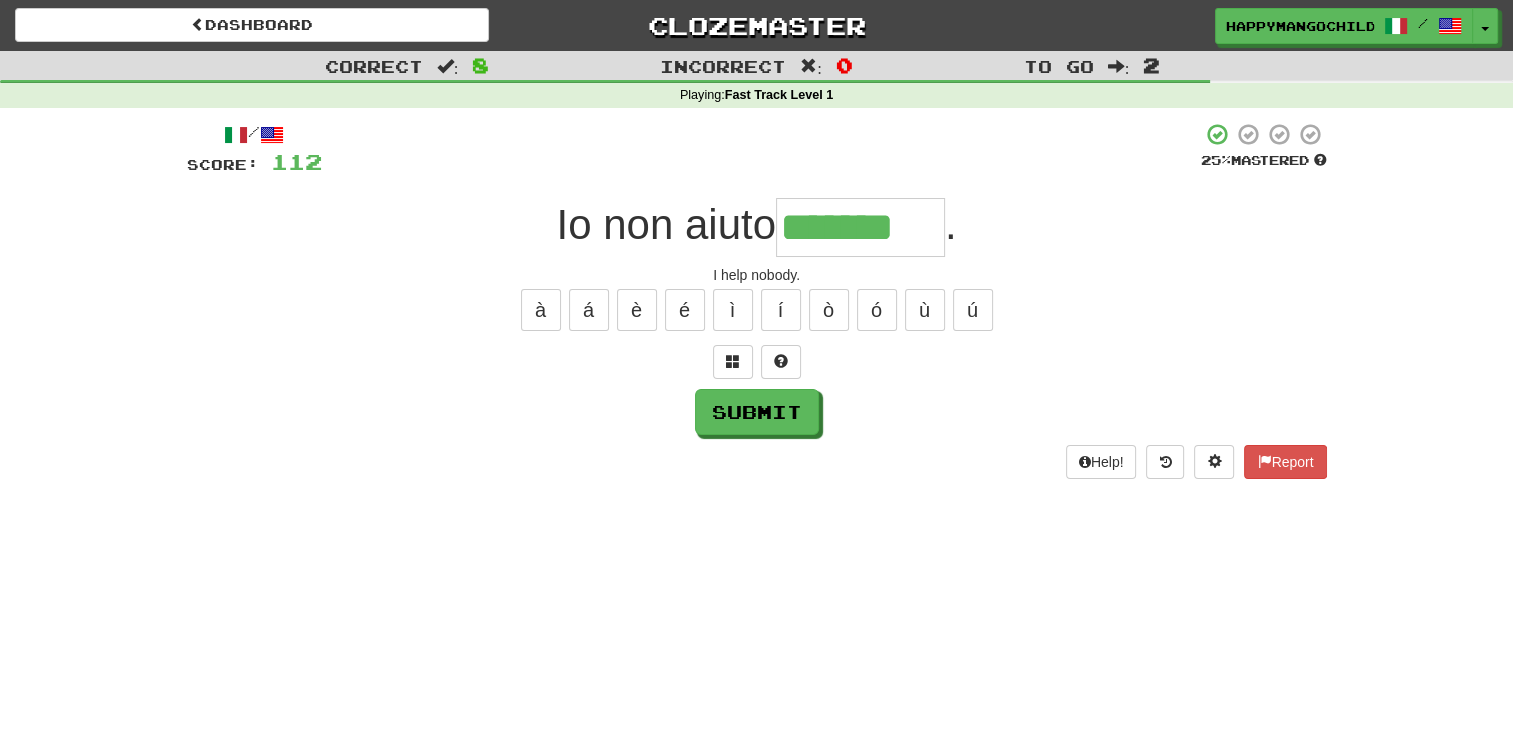 type on "*******" 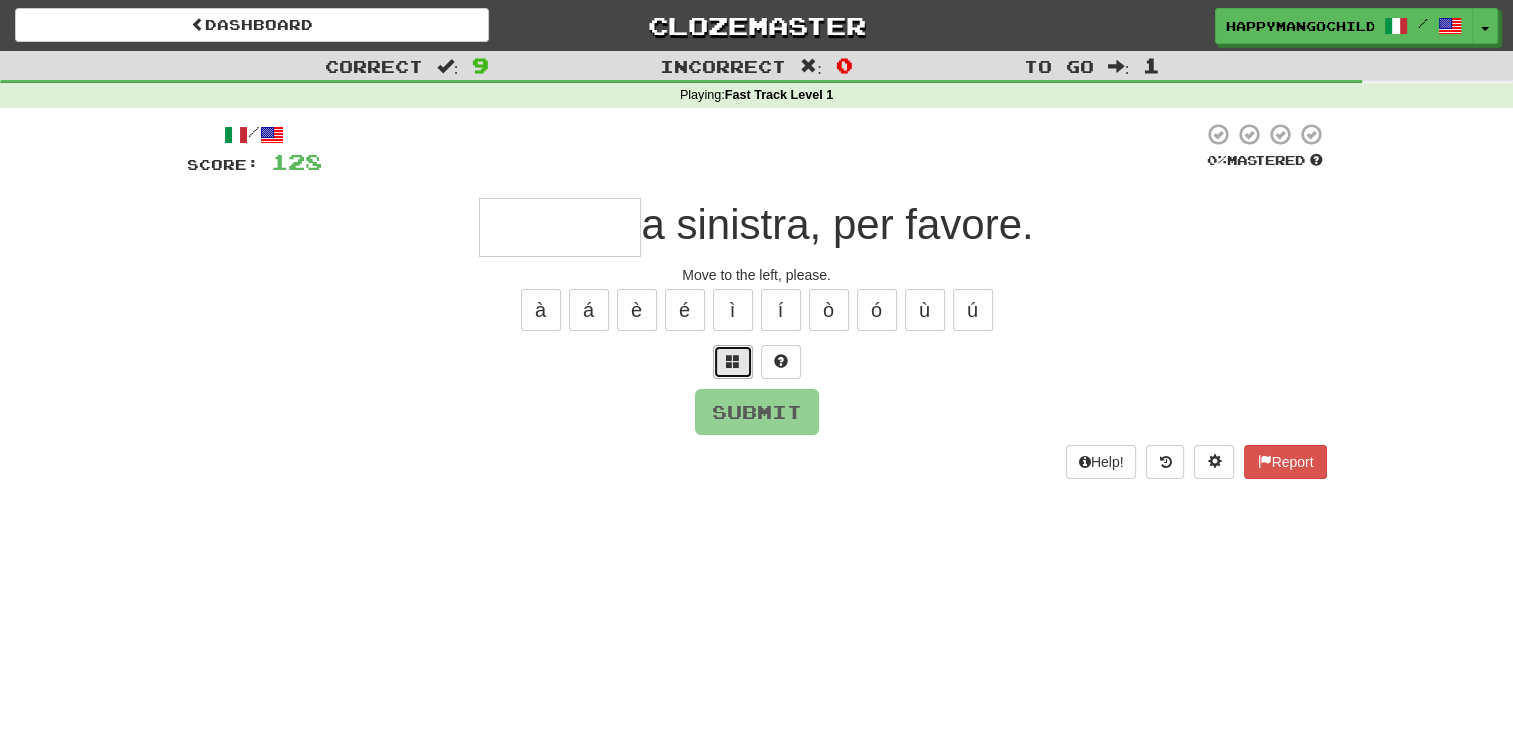 click at bounding box center [733, 362] 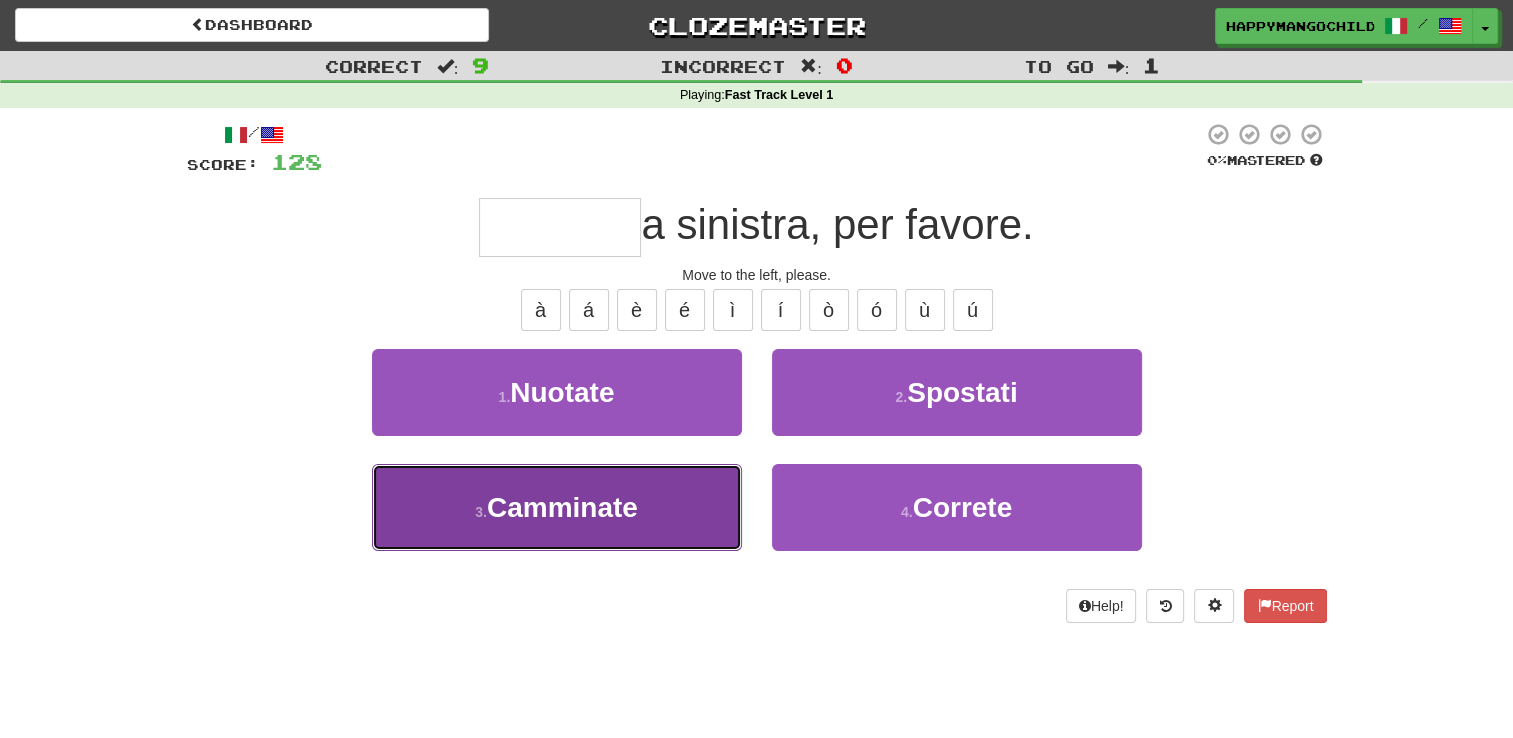 click on "3 .  Camminate" at bounding box center (557, 507) 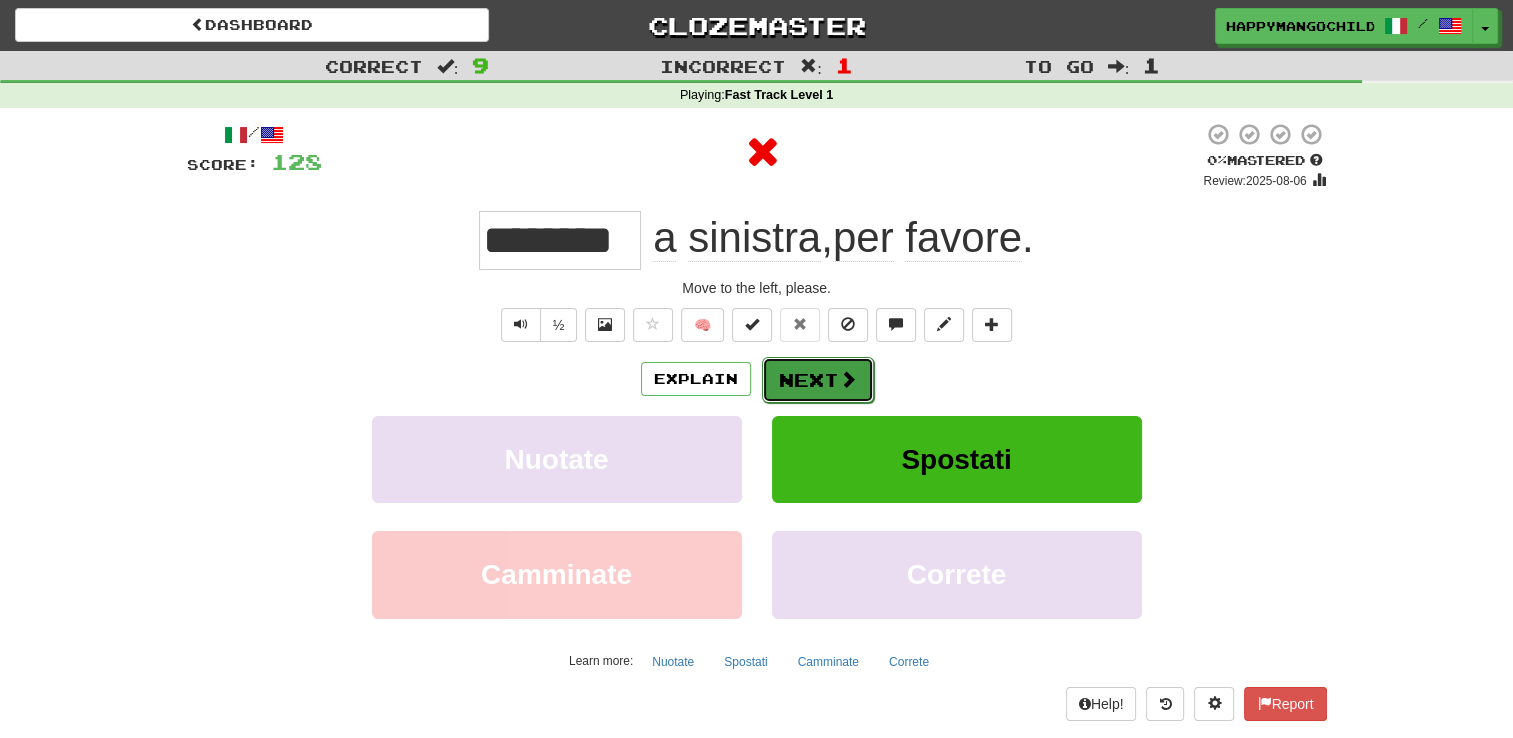 click on "Next" at bounding box center [818, 380] 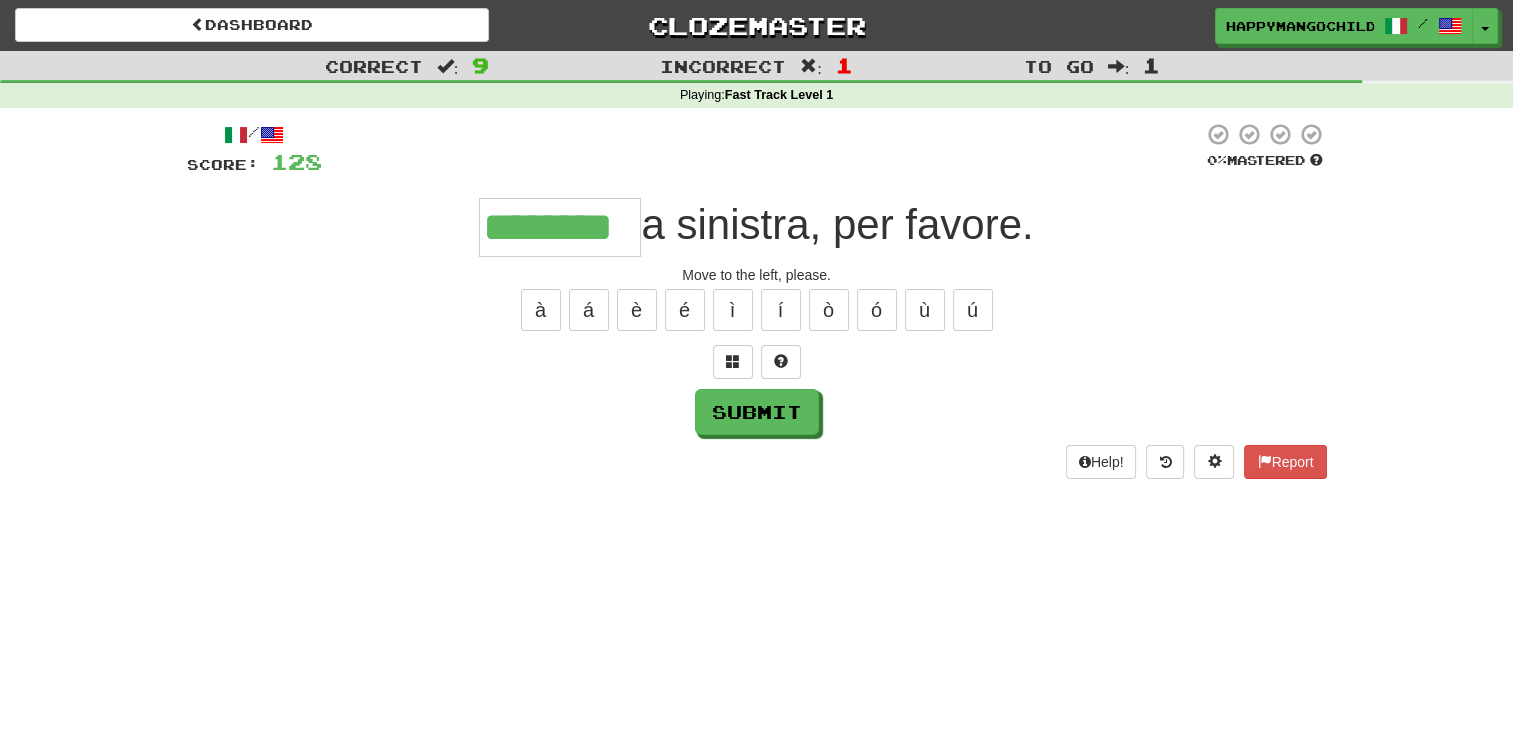 type on "********" 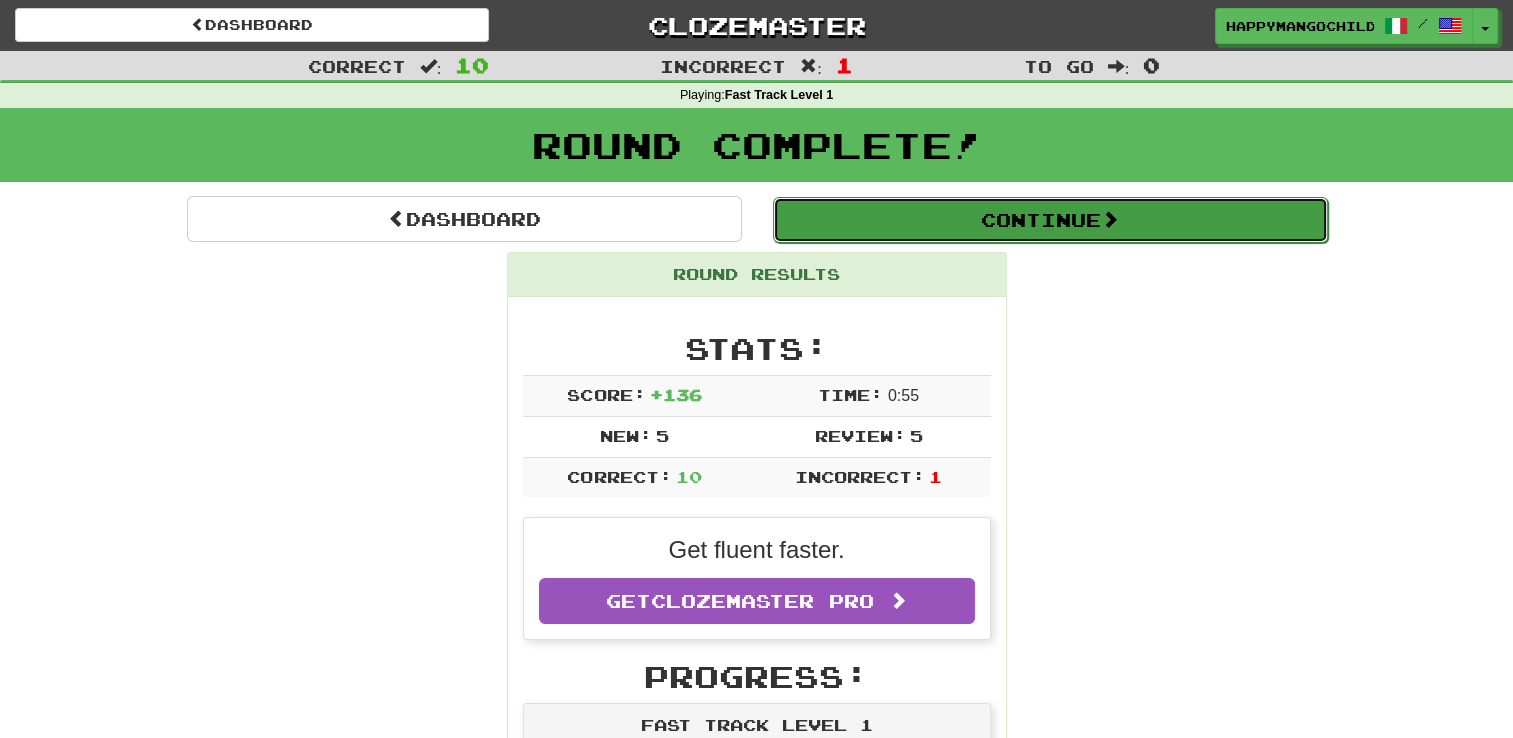 click on "Continue" at bounding box center [1050, 220] 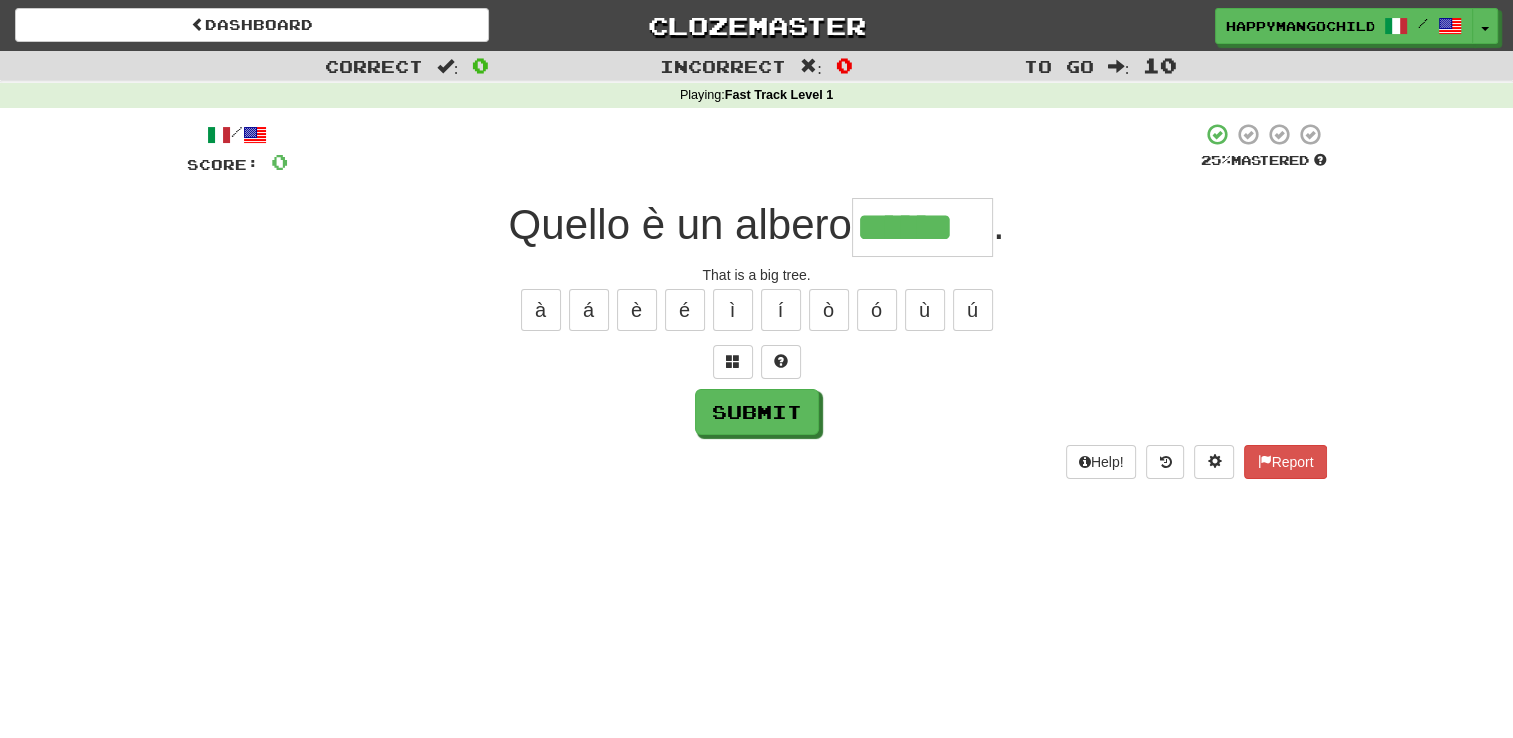 type on "******" 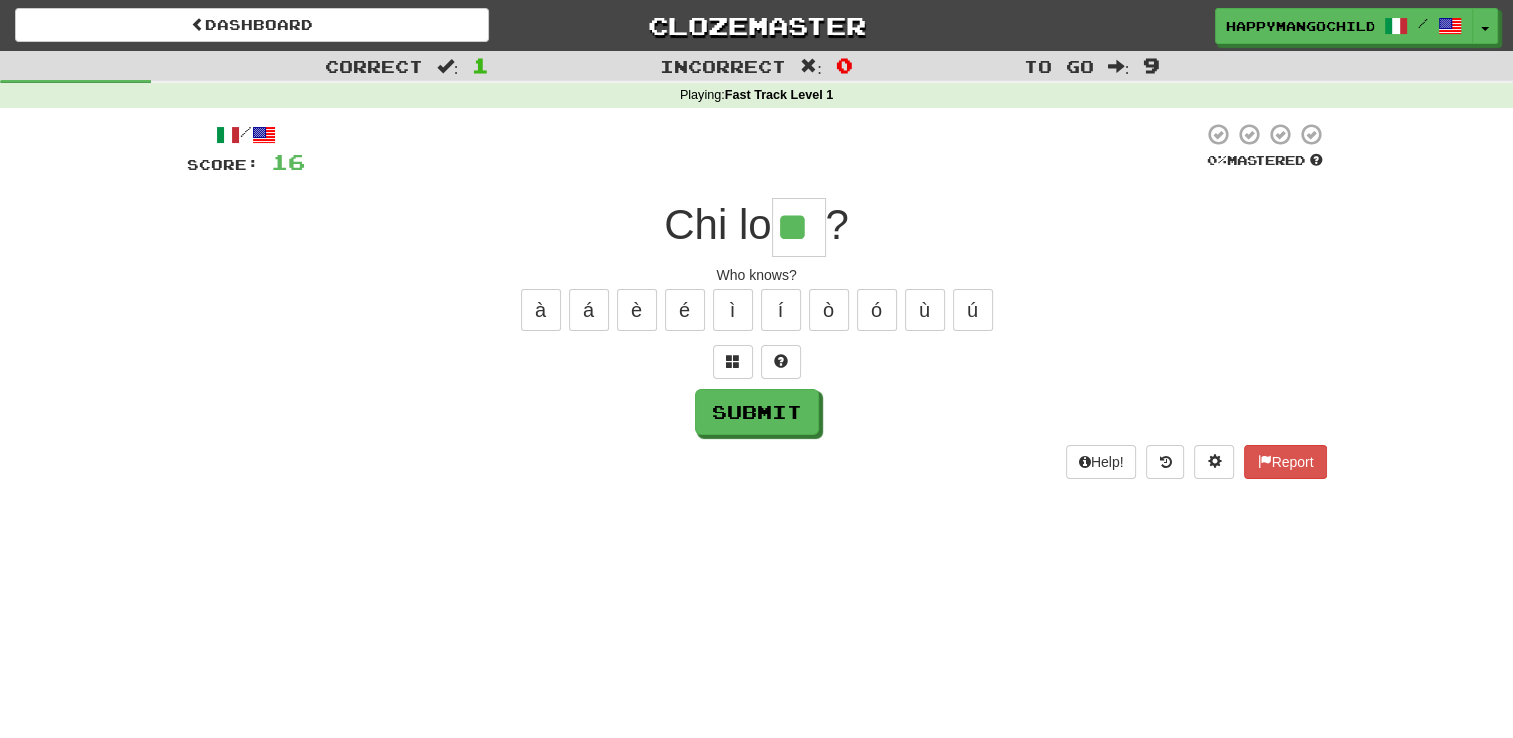 type on "**" 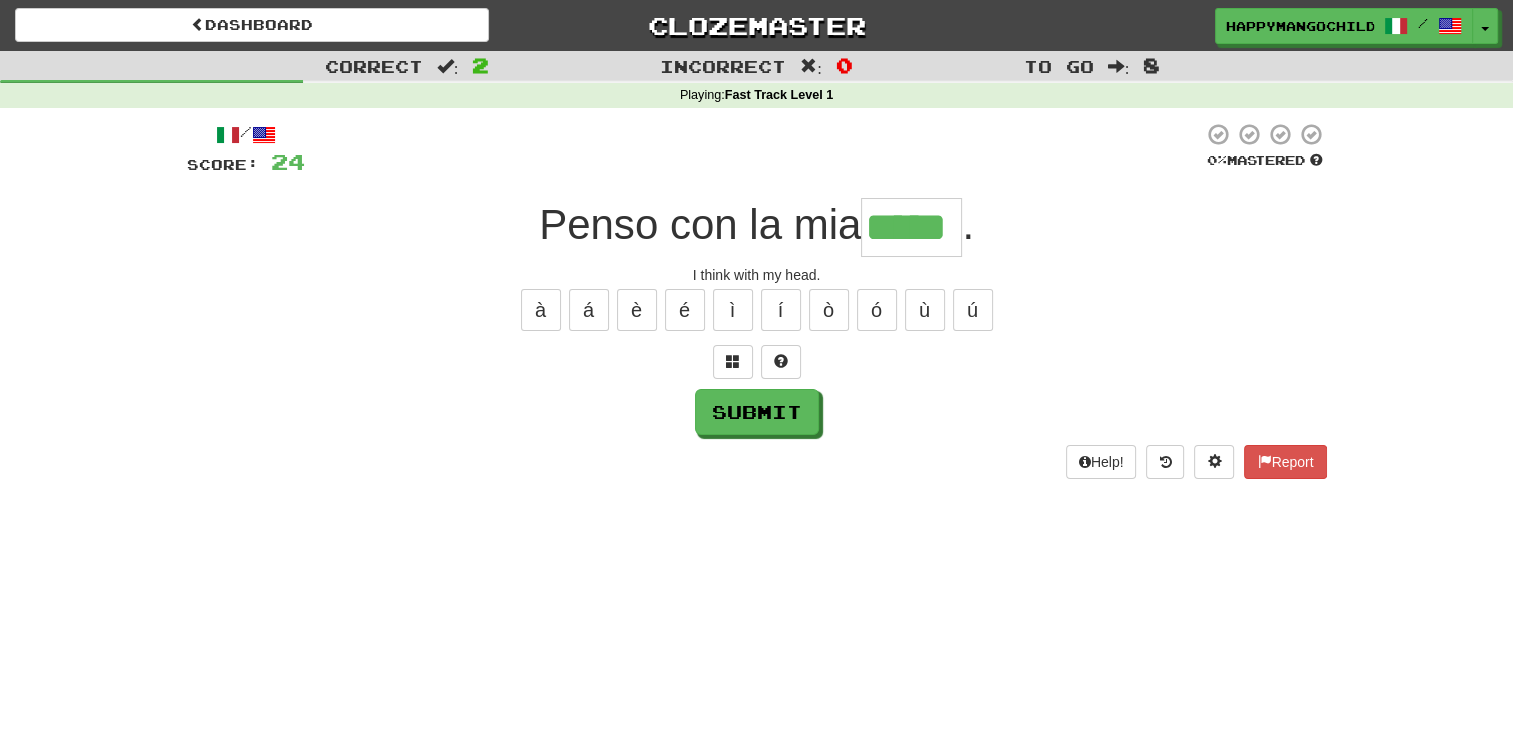 type on "*****" 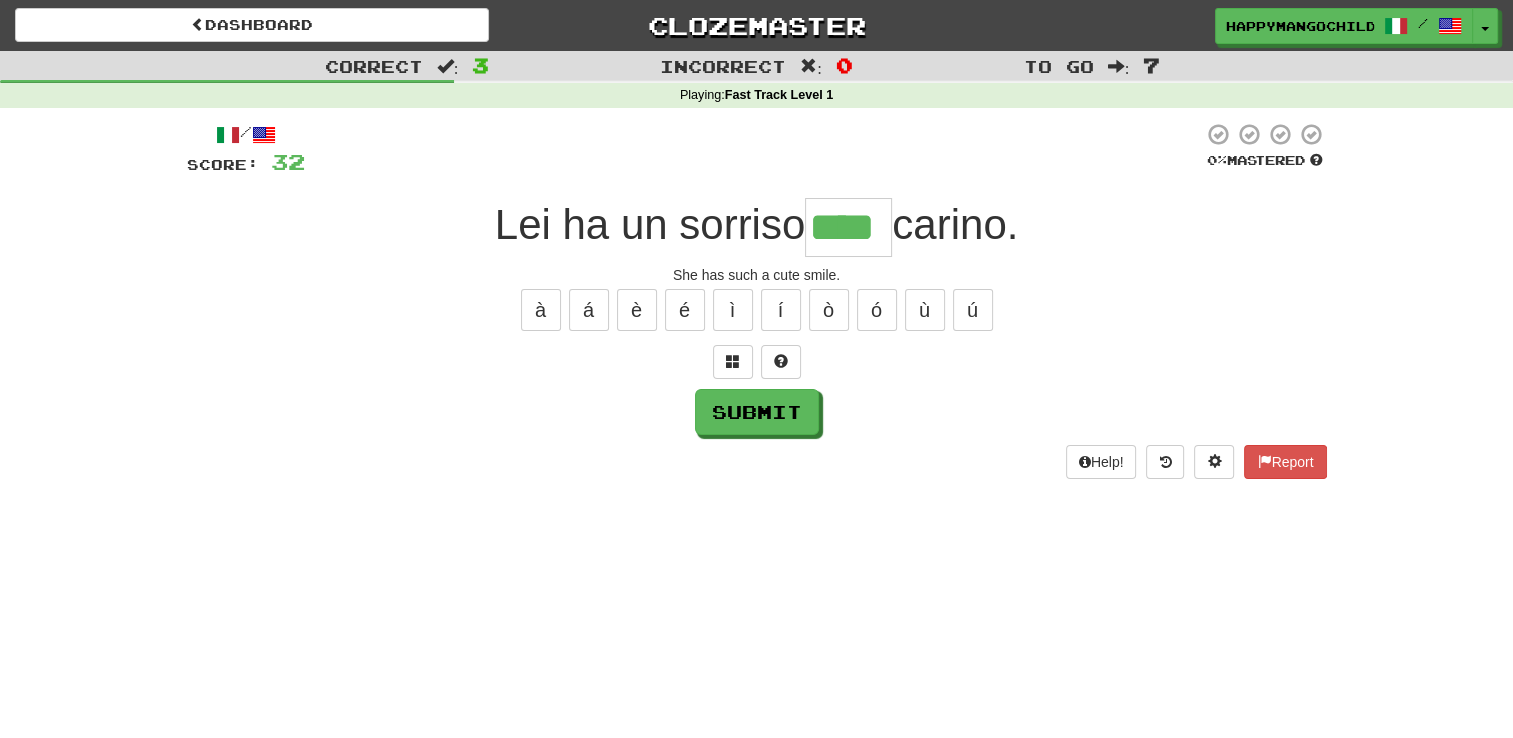 type on "****" 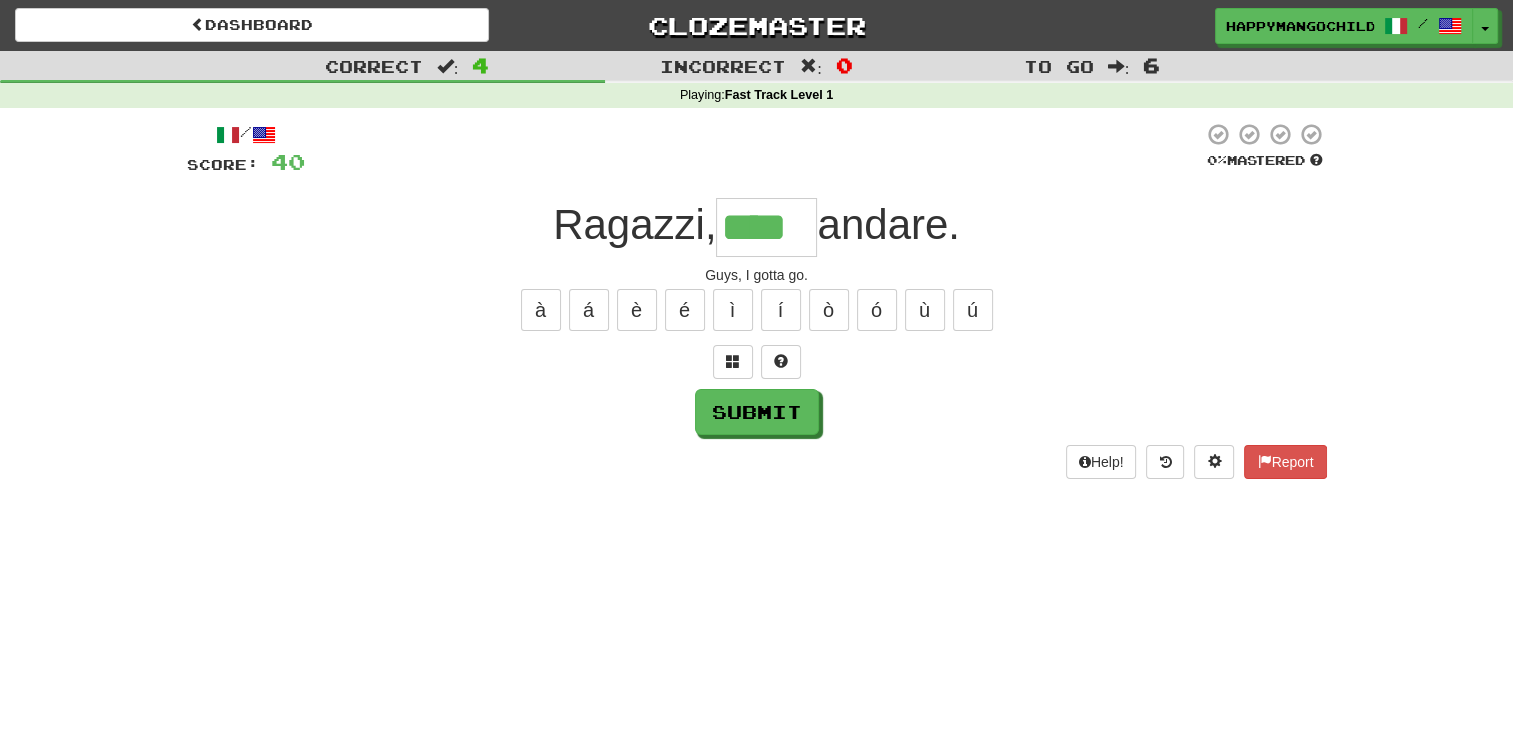 type on "****" 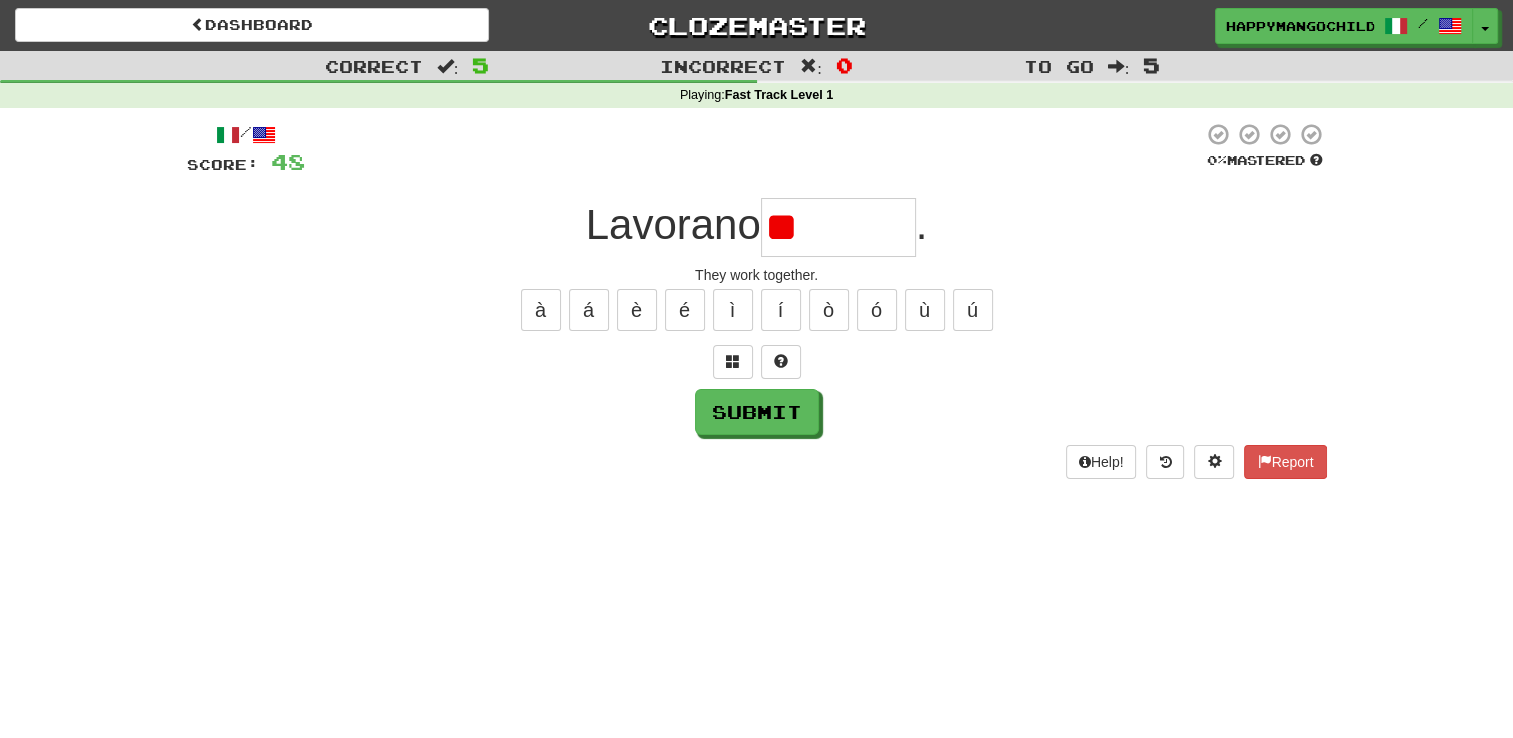type on "*" 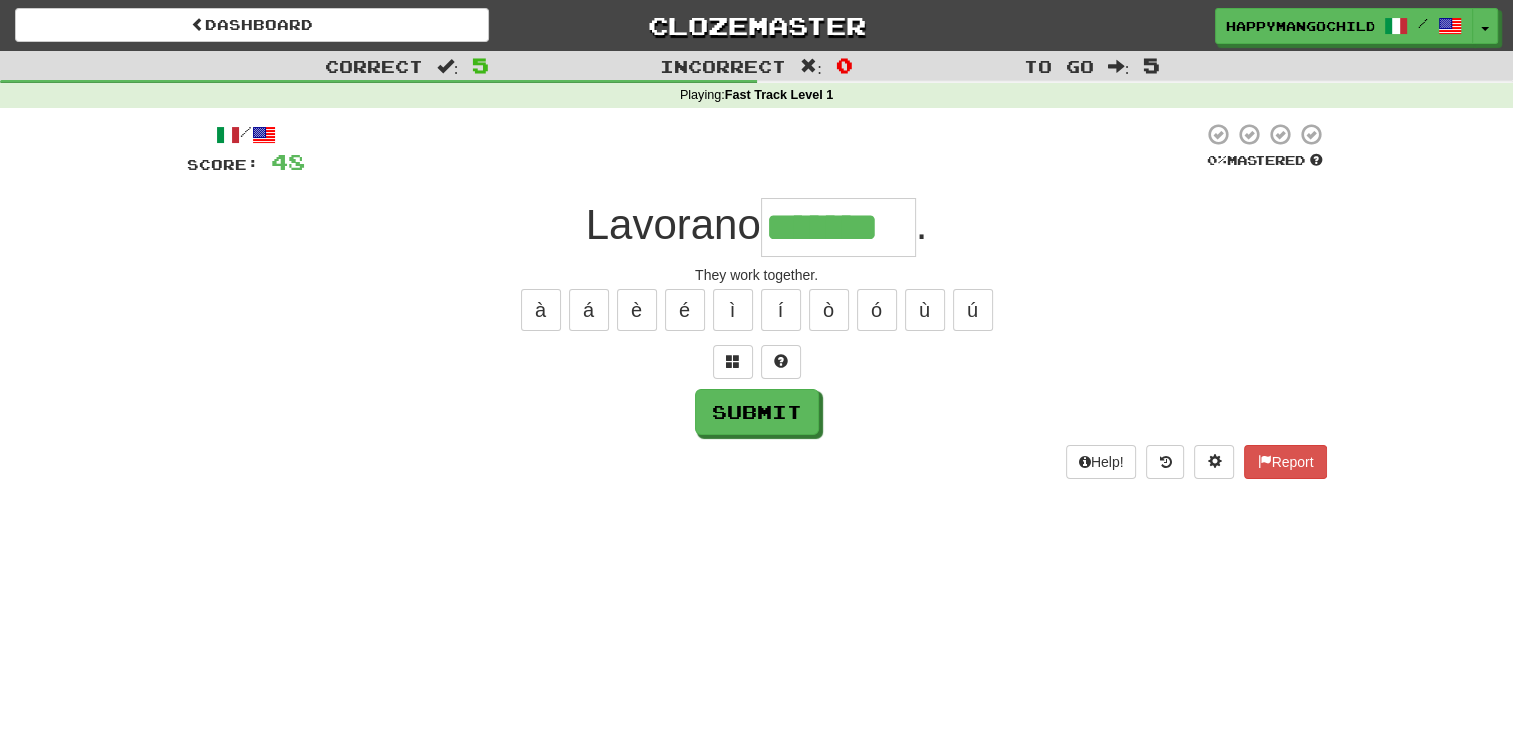type on "*******" 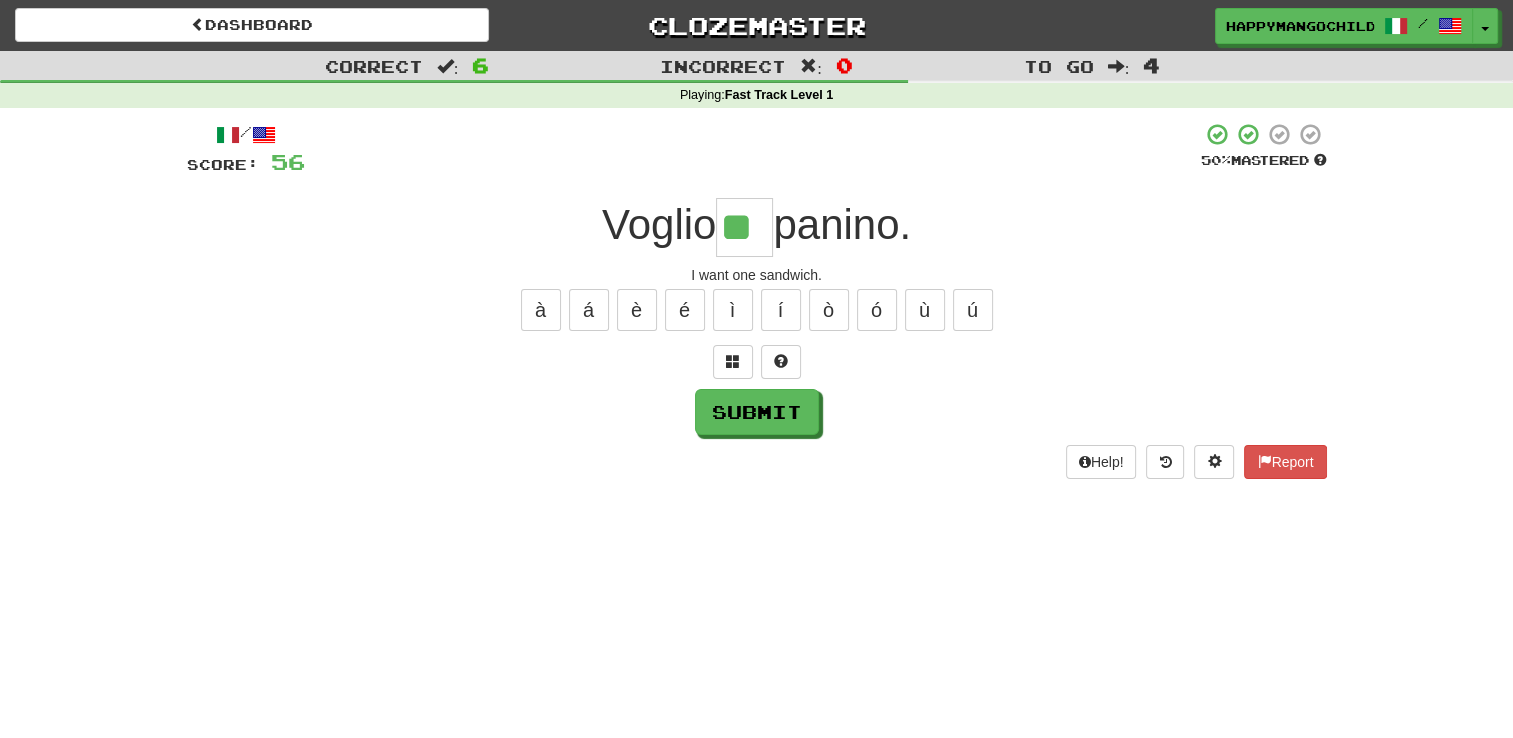 type on "**" 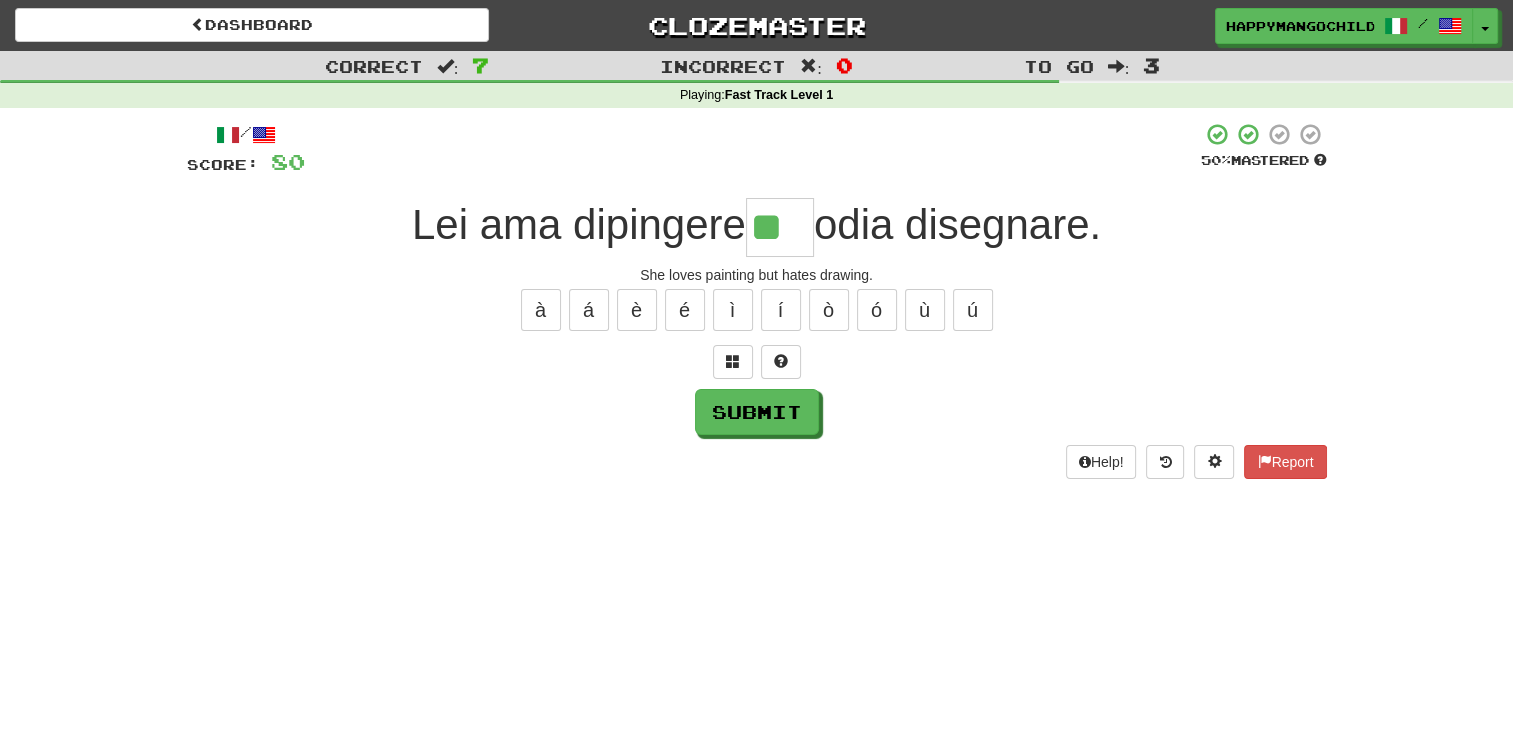 type on "**" 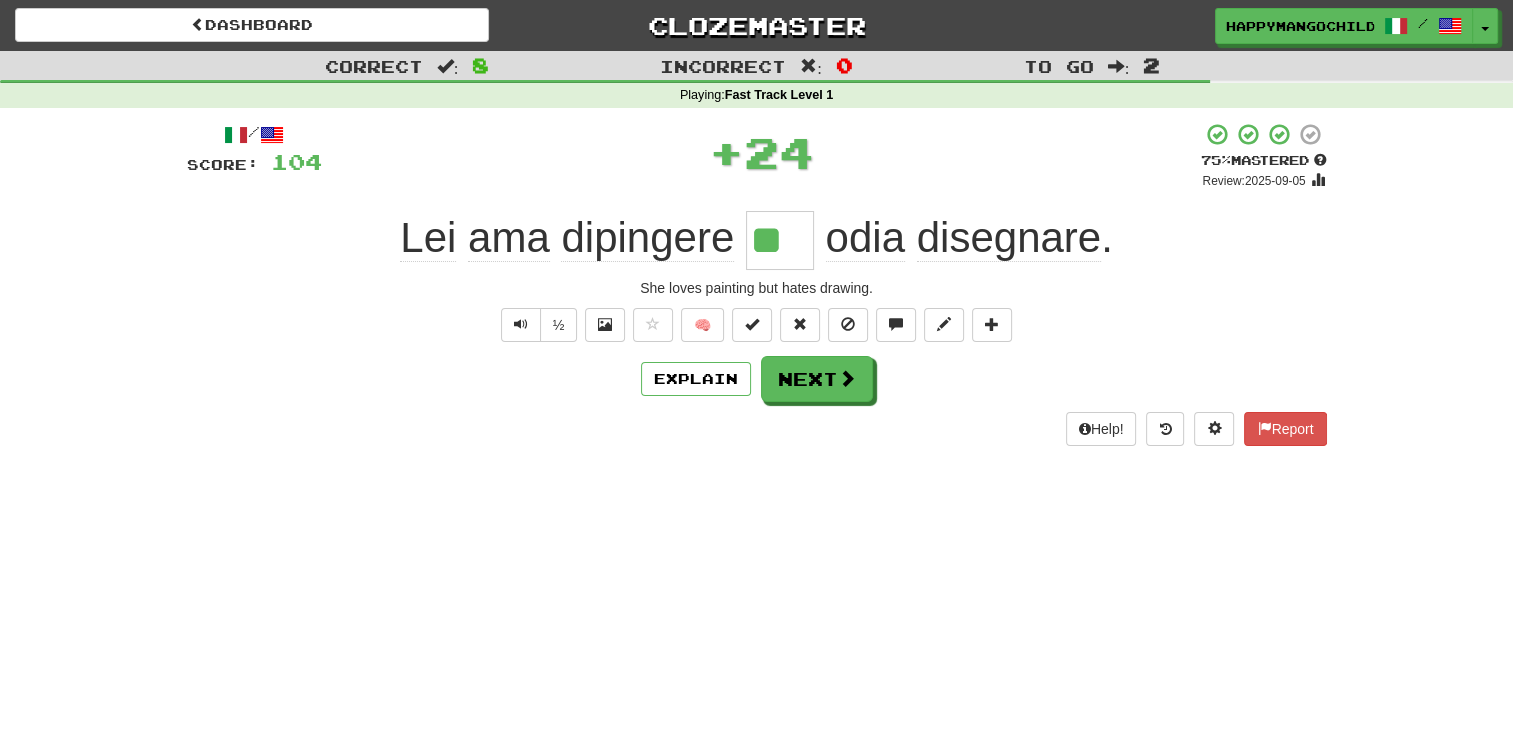 type 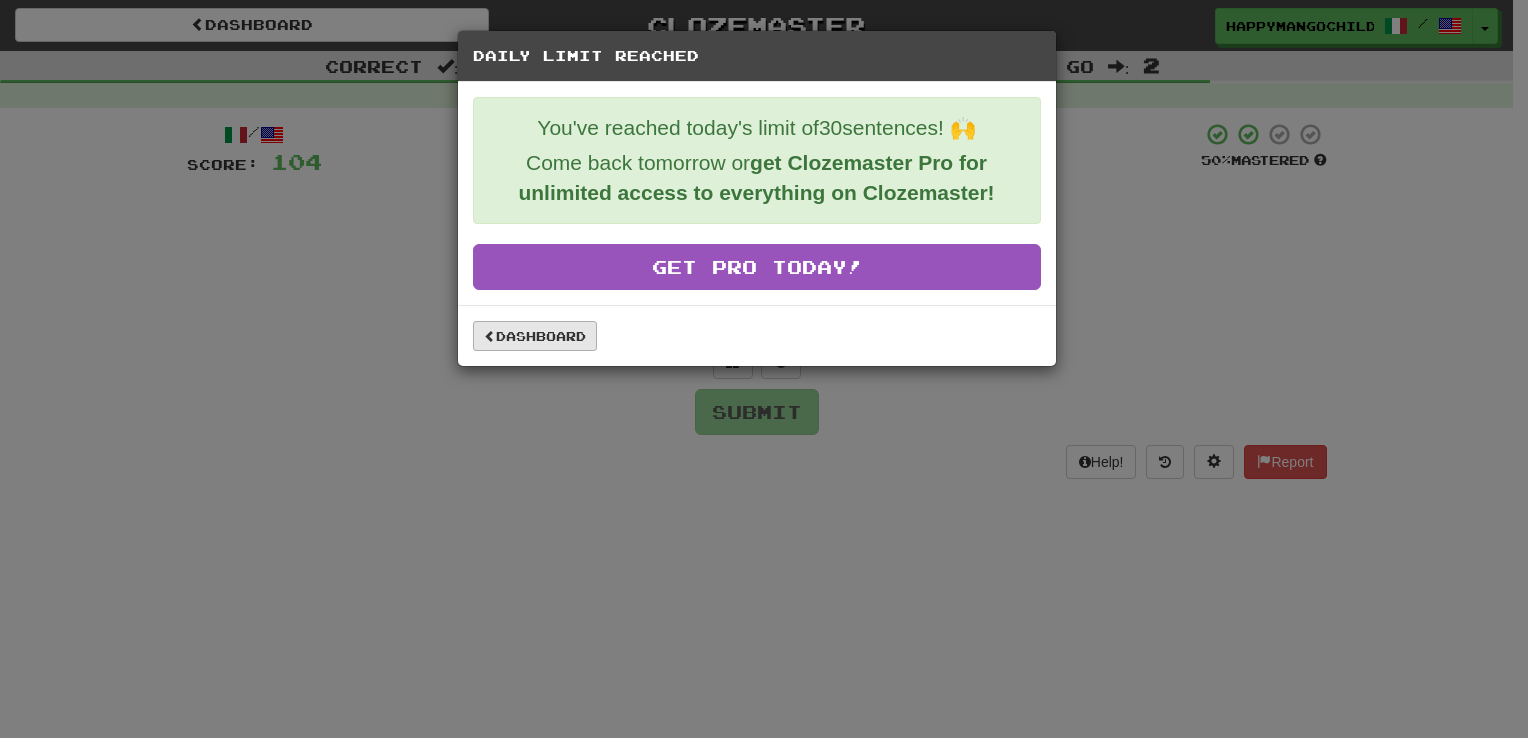 drag, startPoint x: 527, startPoint y: 356, endPoint x: 552, endPoint y: 323, distance: 41.400482 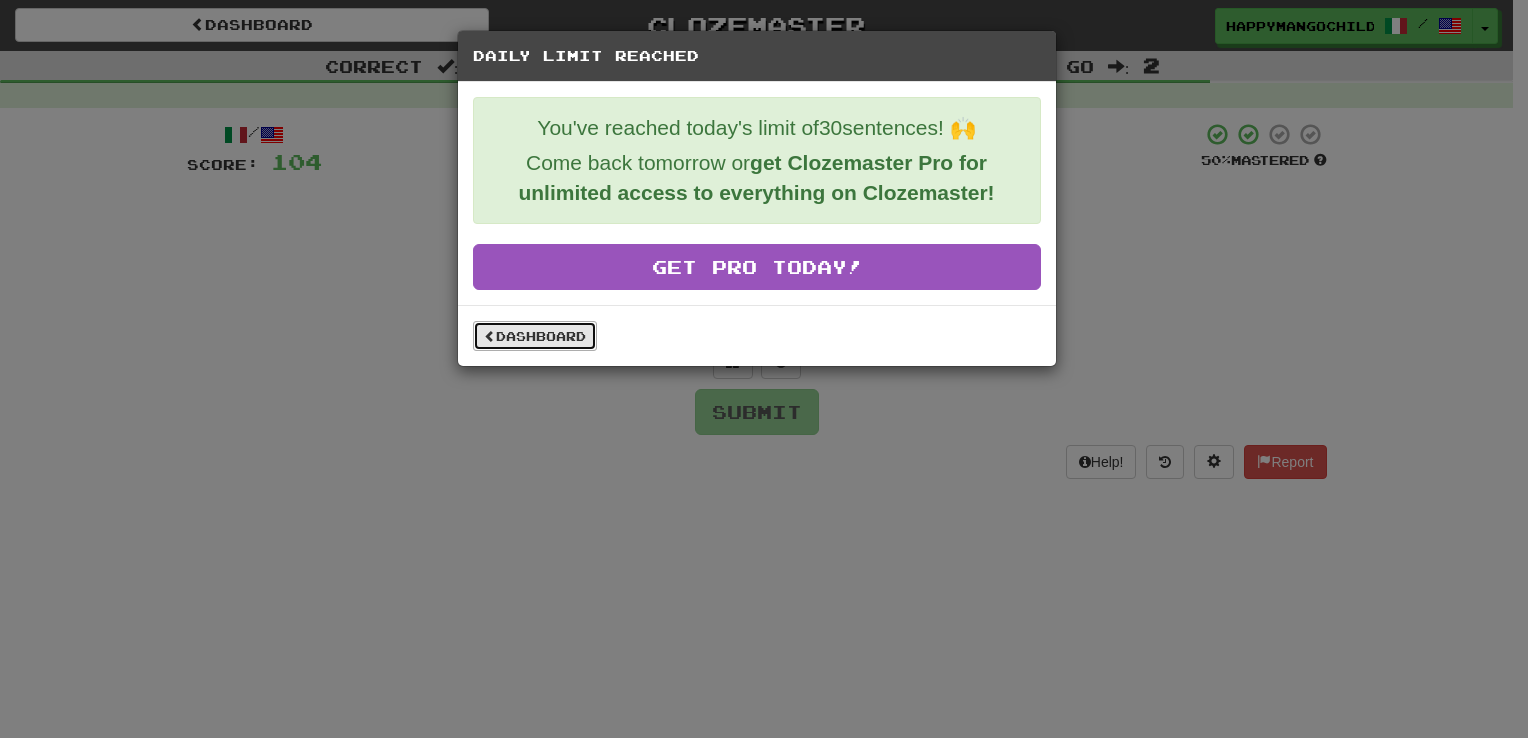 click on "Dashboard" at bounding box center (535, 336) 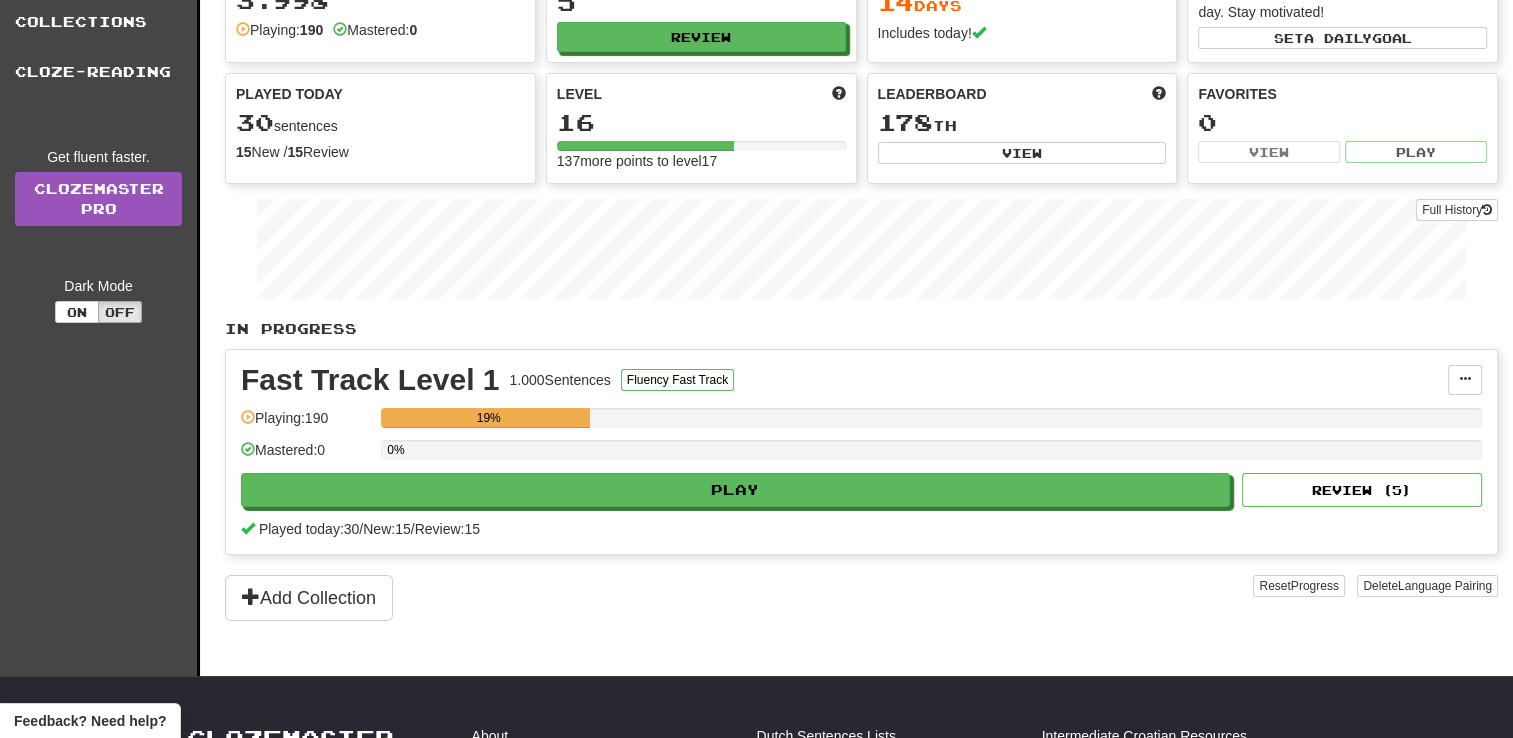 scroll, scrollTop: 0, scrollLeft: 0, axis: both 